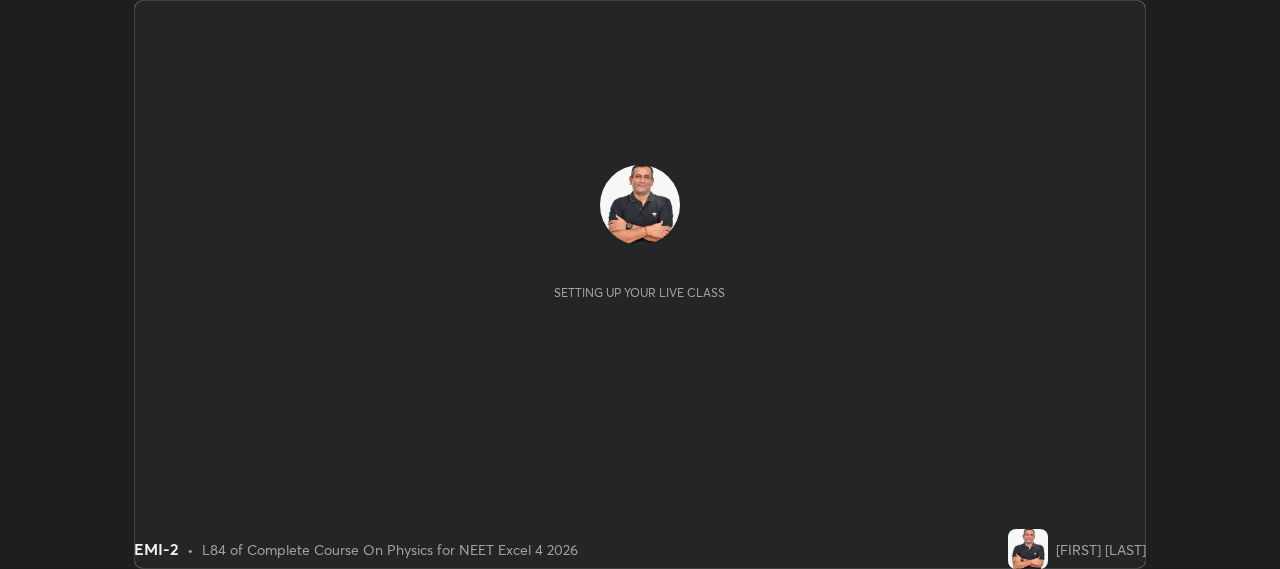 scroll, scrollTop: 0, scrollLeft: 0, axis: both 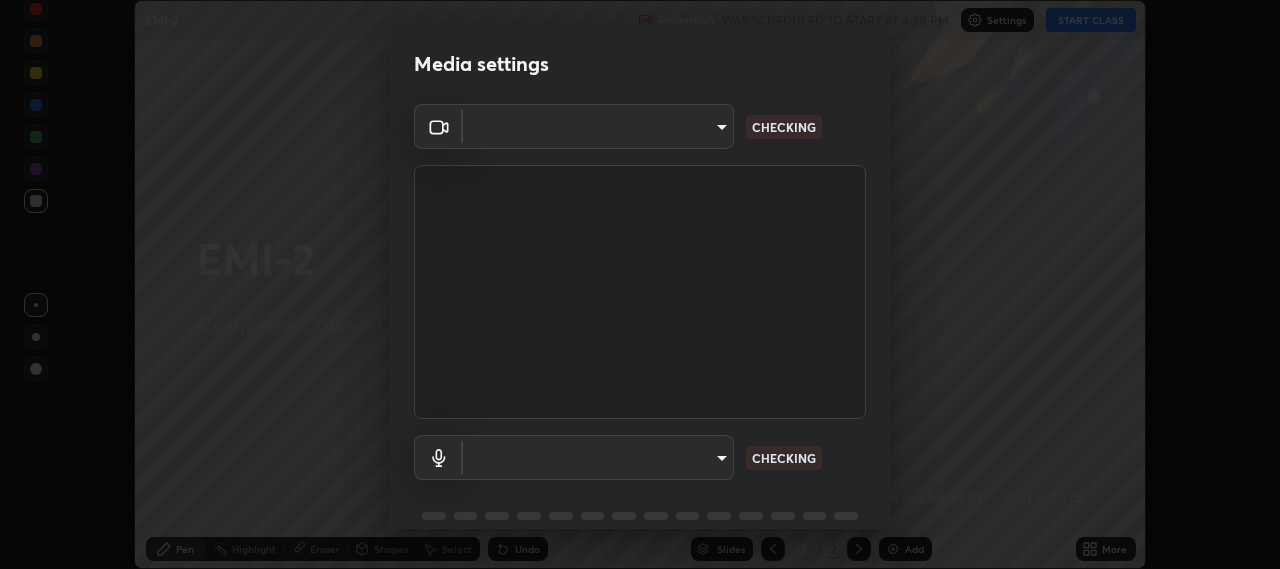 type on "b317e01ce44dabc3be8dd9fbd21c4c94838353ba5ba3926cf423050bf086703d" 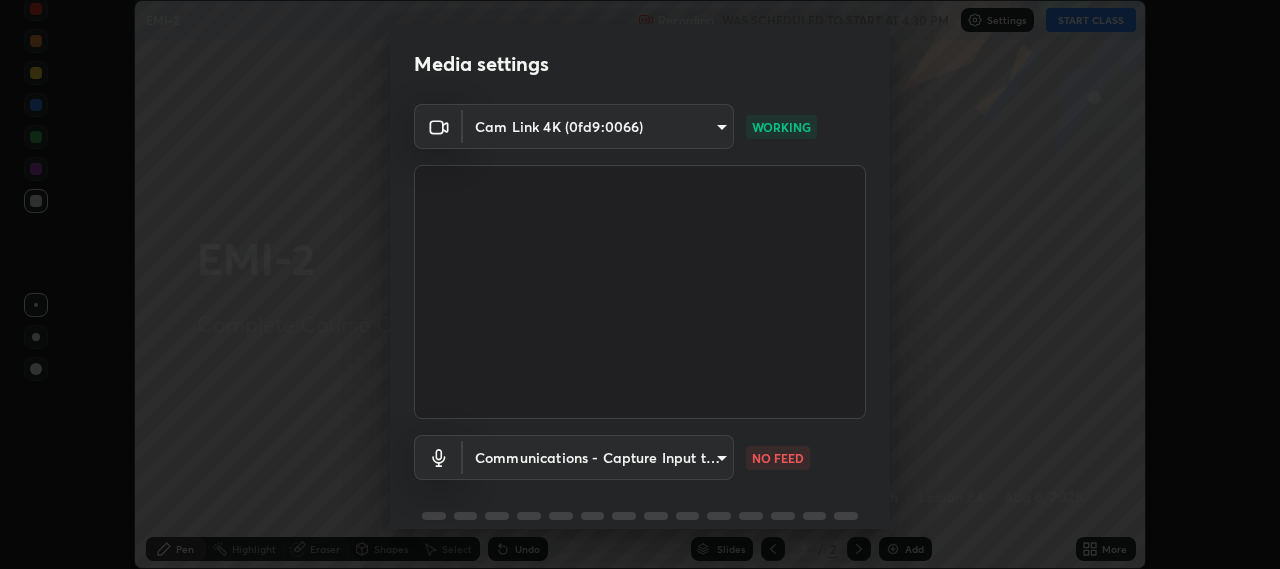 click on "Erase all EMI-2 Recording WAS SCHEDULED TO START AT  4:30 PM Settings START CLASS Setting up your live class EMI-2 • L84 of Complete Course On Physics for NEET Excel 4 2026 [FIRST] [LAST] Pen Highlight Eraser Shapes Select Undo Slides 2 / 2 Add More No doubts shared Encourage your learners to ask a doubt for better clarity Report an issue Reason for reporting Buffering Chat not working Audio - Video sync issue Educator video quality low ​ Attach an image Report Media settings Cam Link 4K (0fd9:0066) b317e01ce44dabc3be8dd9fbd21c4c94838353ba5ba3926cf423050bf086703d WORKING Communications - Capture Input terminal (Digital Array MIC) communications NO FEED 1 / 5 Next" at bounding box center [640, 284] 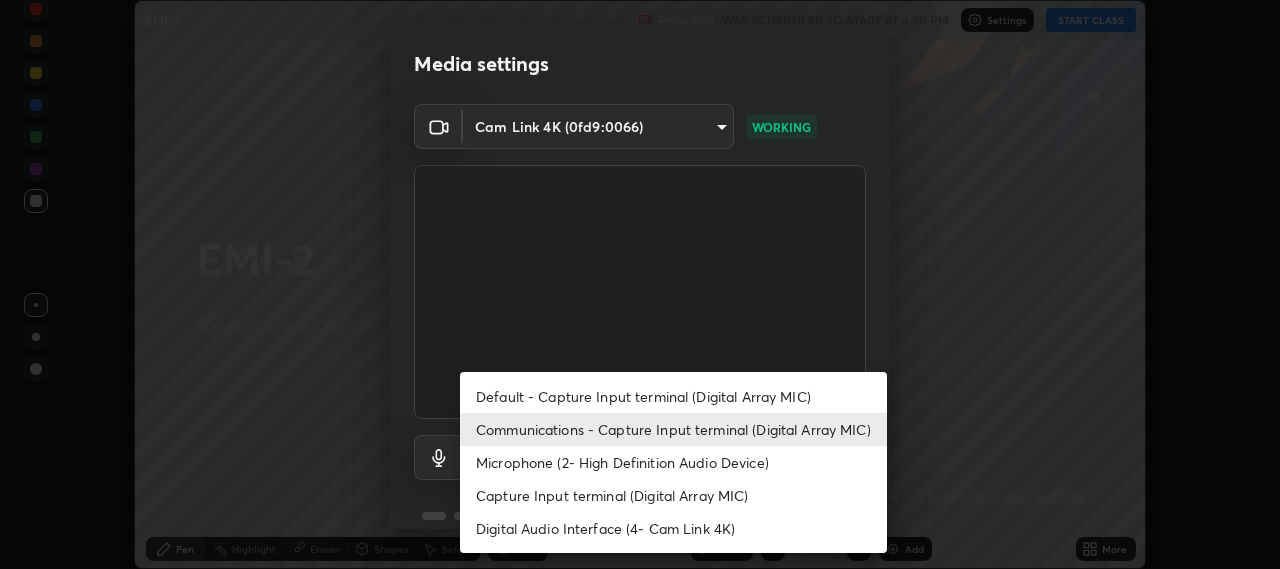 click on "Default - Capture Input terminal (Digital Array MIC)" at bounding box center (673, 396) 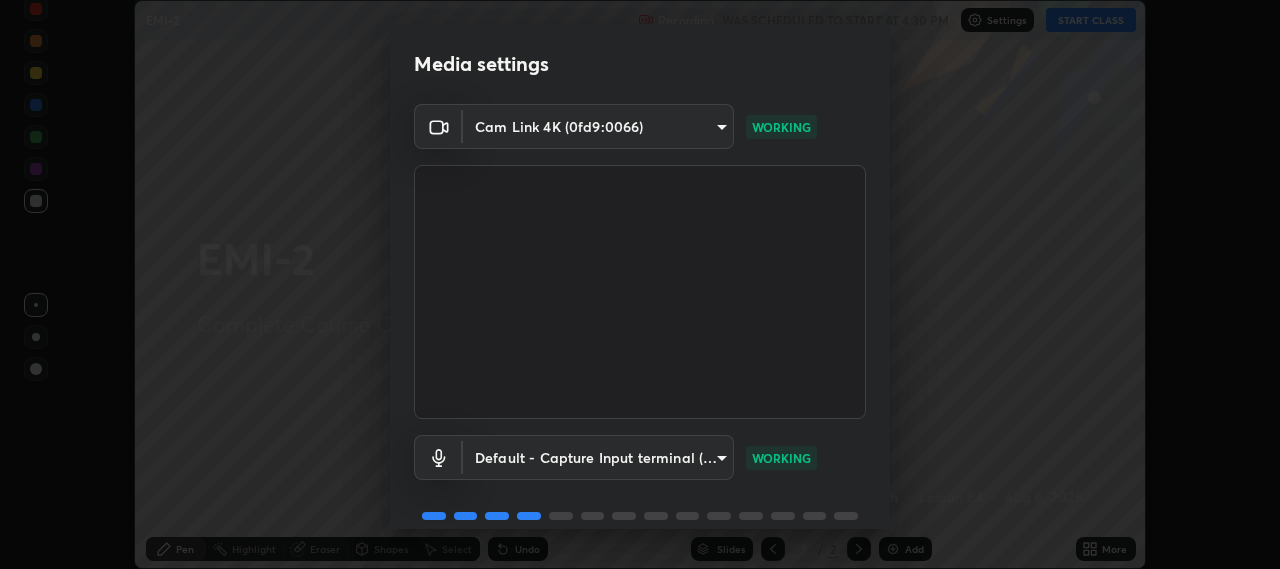scroll, scrollTop: 87, scrollLeft: 0, axis: vertical 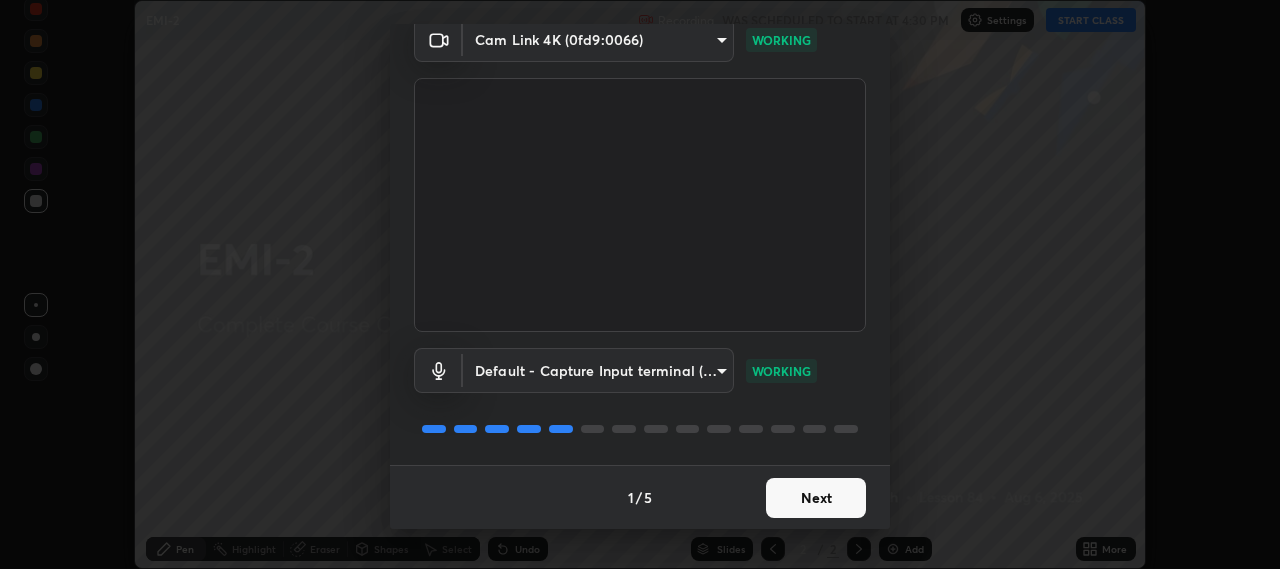 click on "Next" at bounding box center (816, 498) 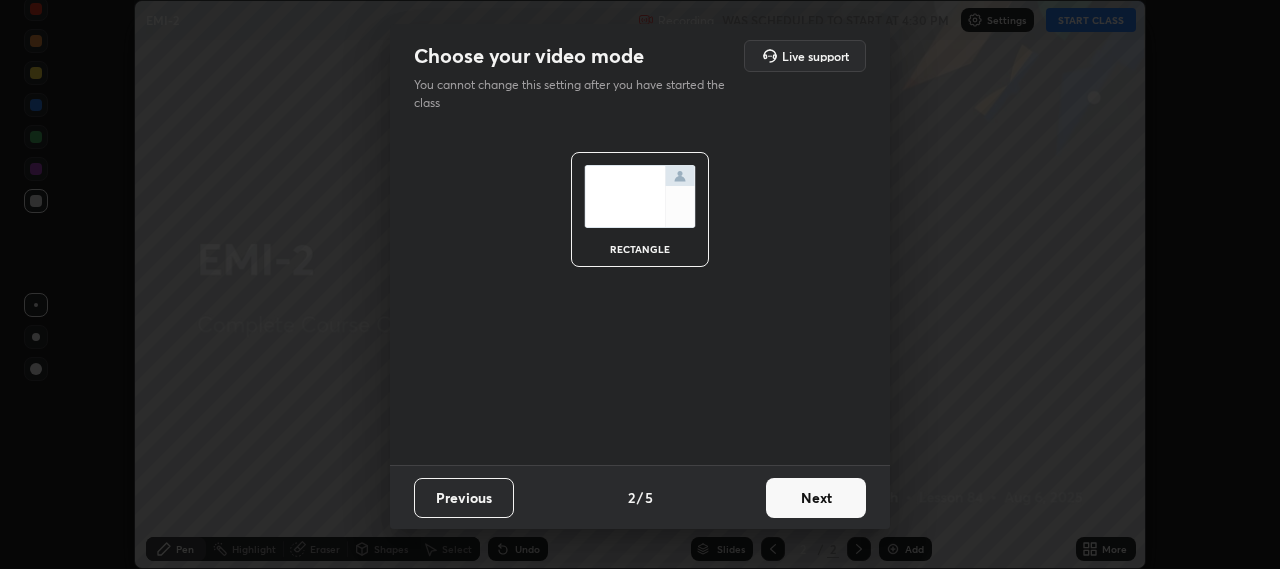scroll, scrollTop: 0, scrollLeft: 0, axis: both 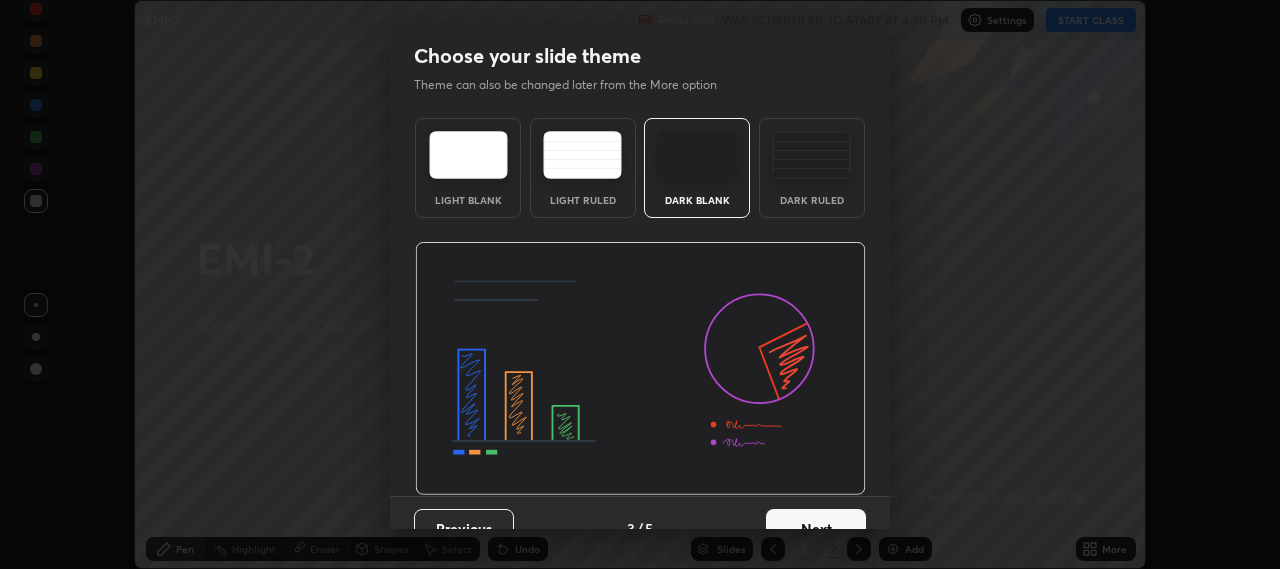 click on "Next" at bounding box center [816, 529] 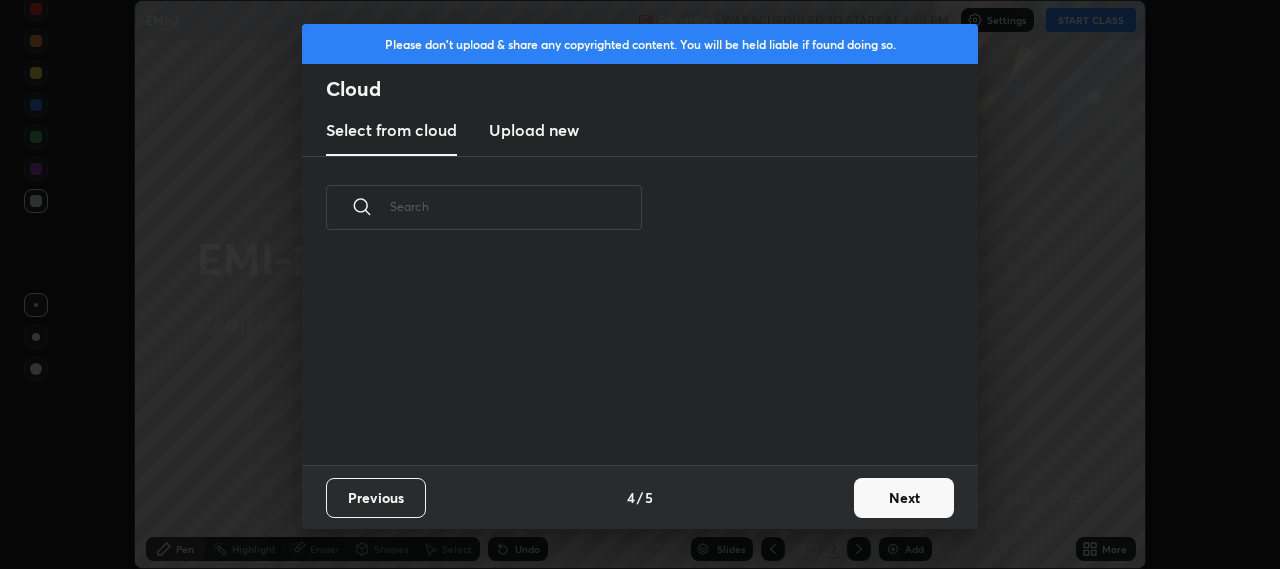 scroll, scrollTop: 206, scrollLeft: 642, axis: both 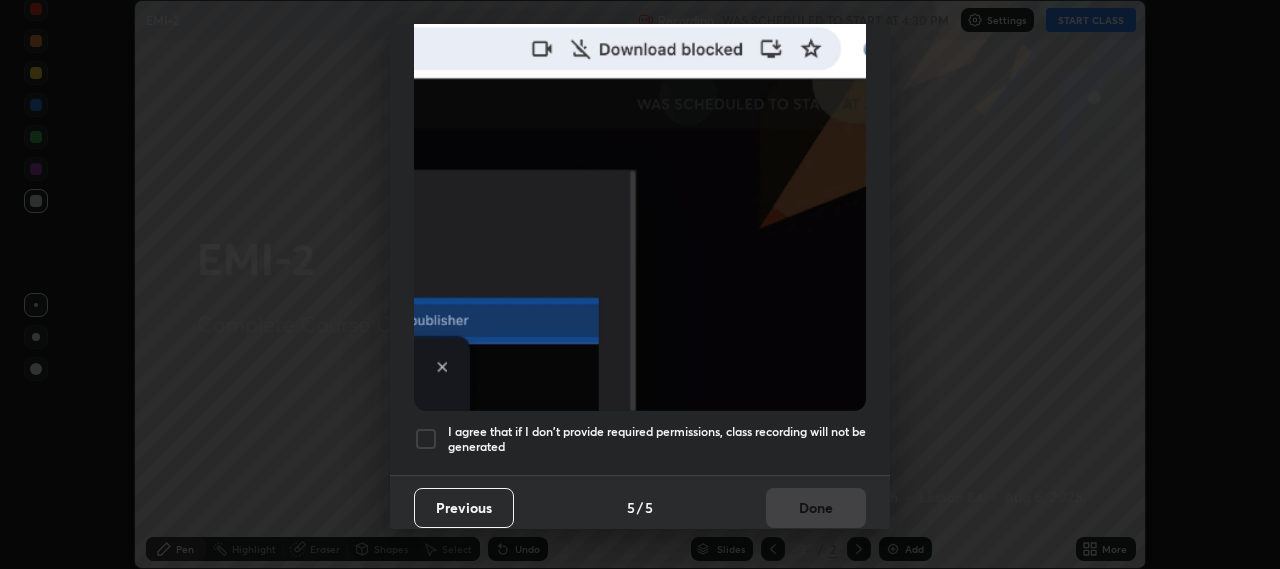 click at bounding box center (426, 439) 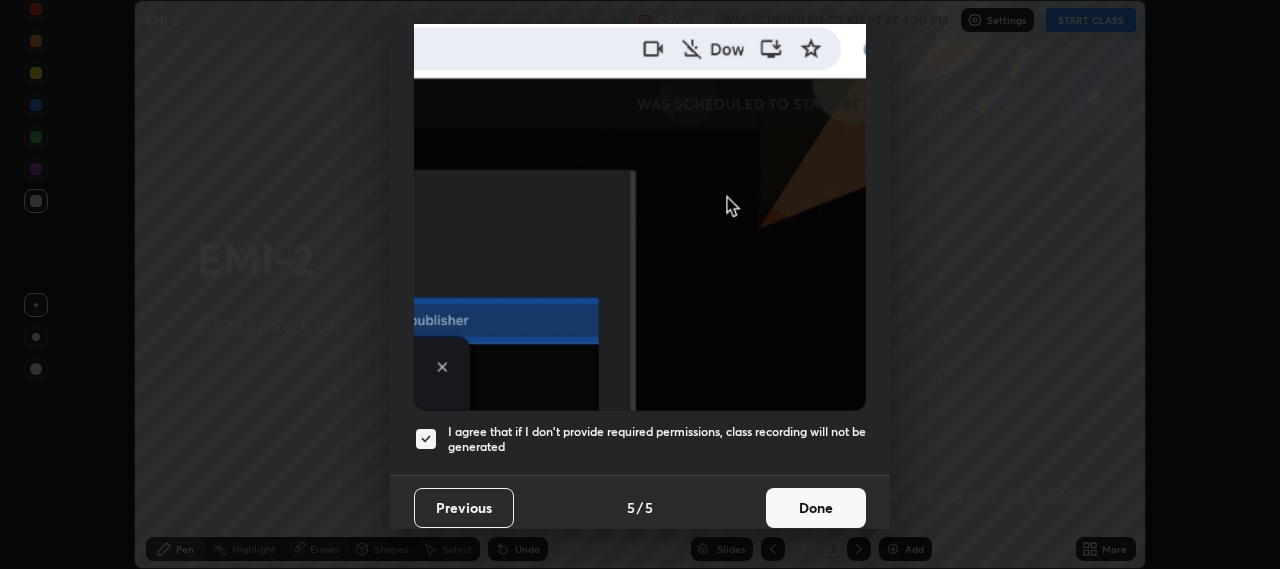 click on "Done" at bounding box center [816, 508] 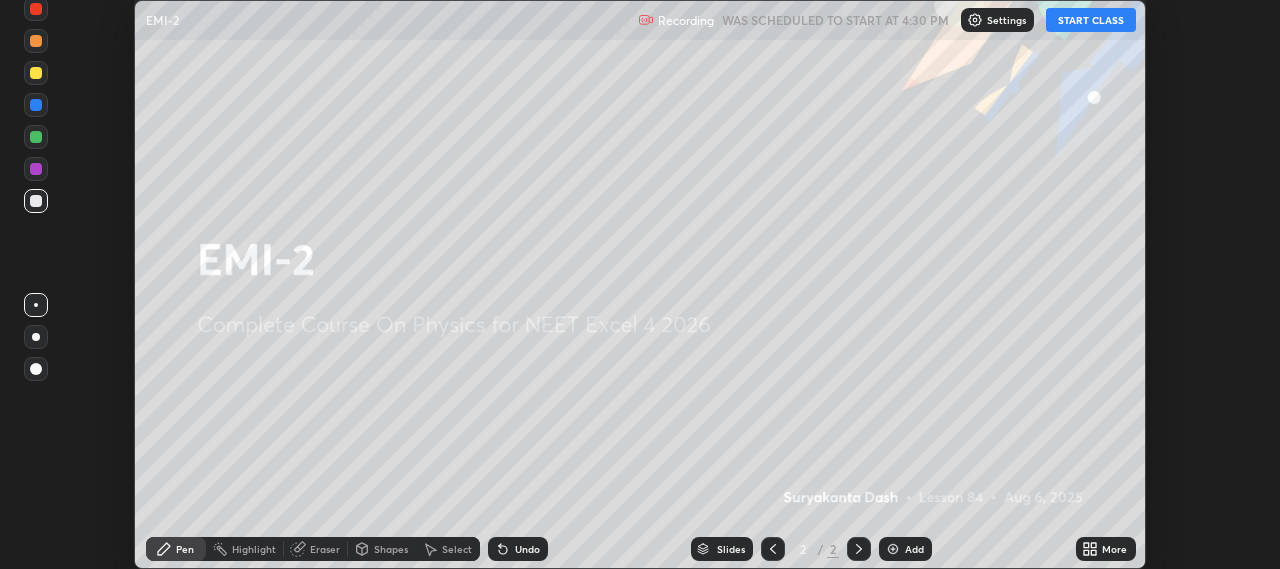 click at bounding box center (893, 549) 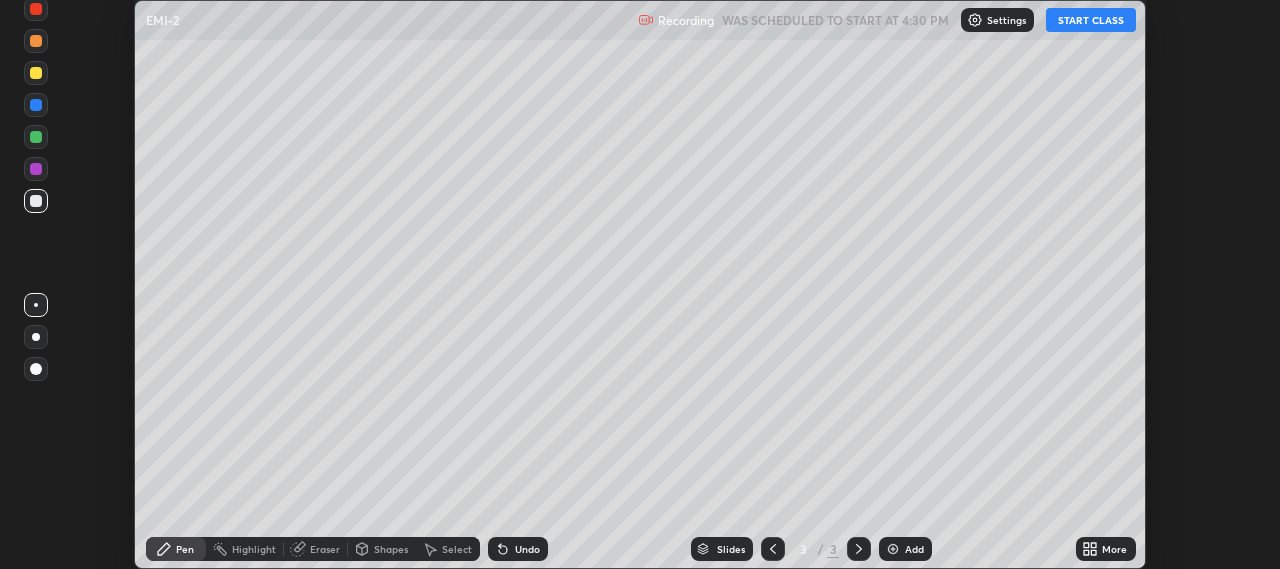 click 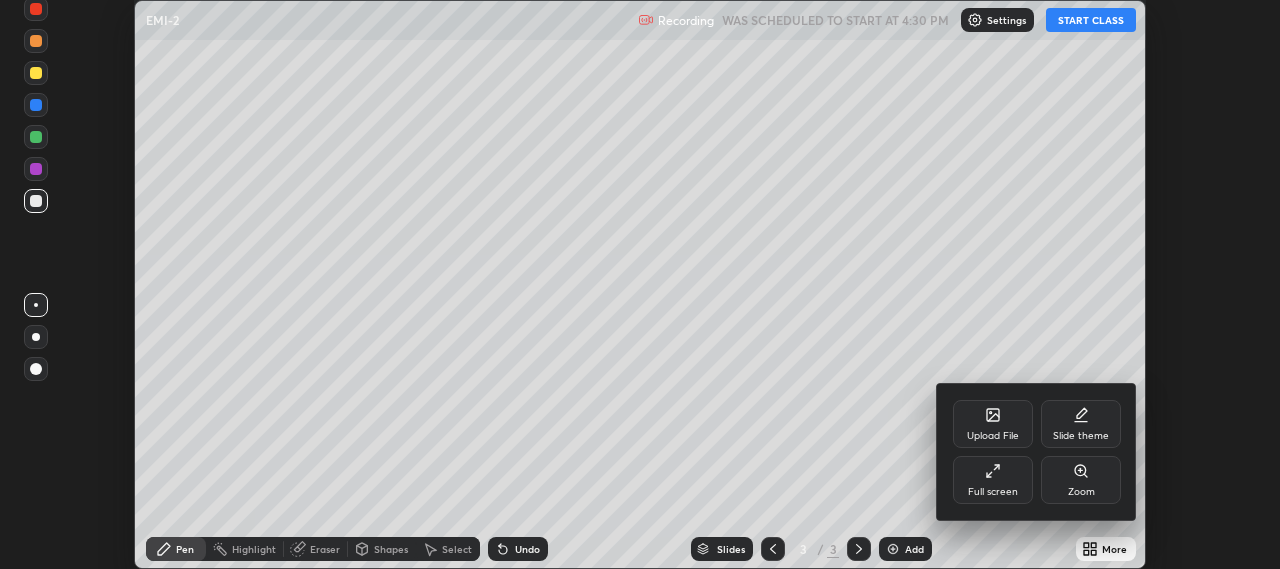 click on "Full screen" at bounding box center [993, 480] 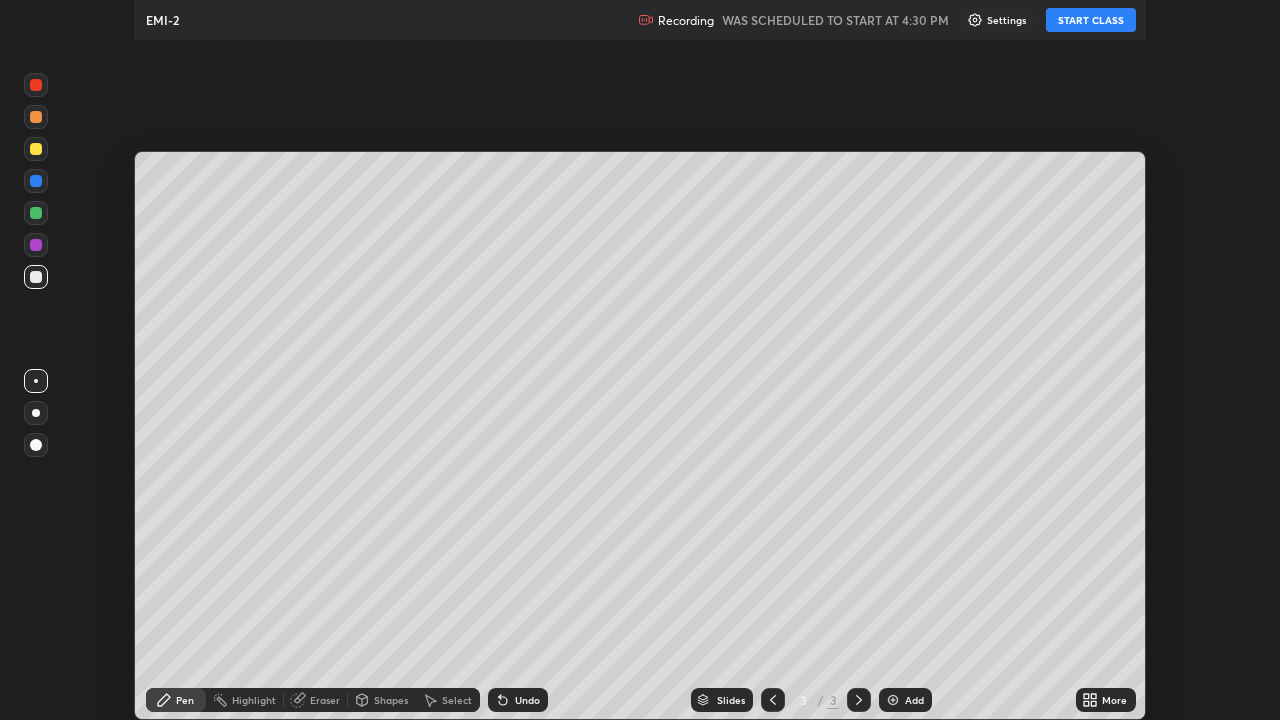 scroll, scrollTop: 99280, scrollLeft: 98720, axis: both 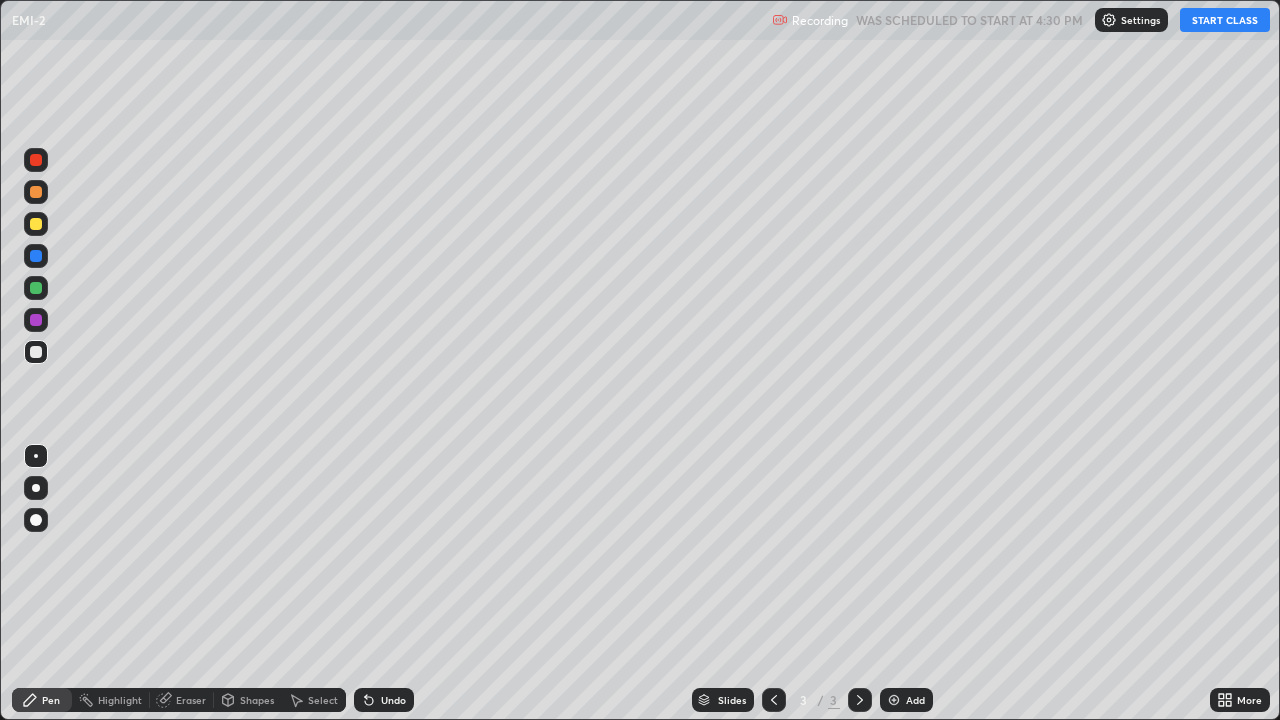 click on "START CLASS" at bounding box center [1225, 20] 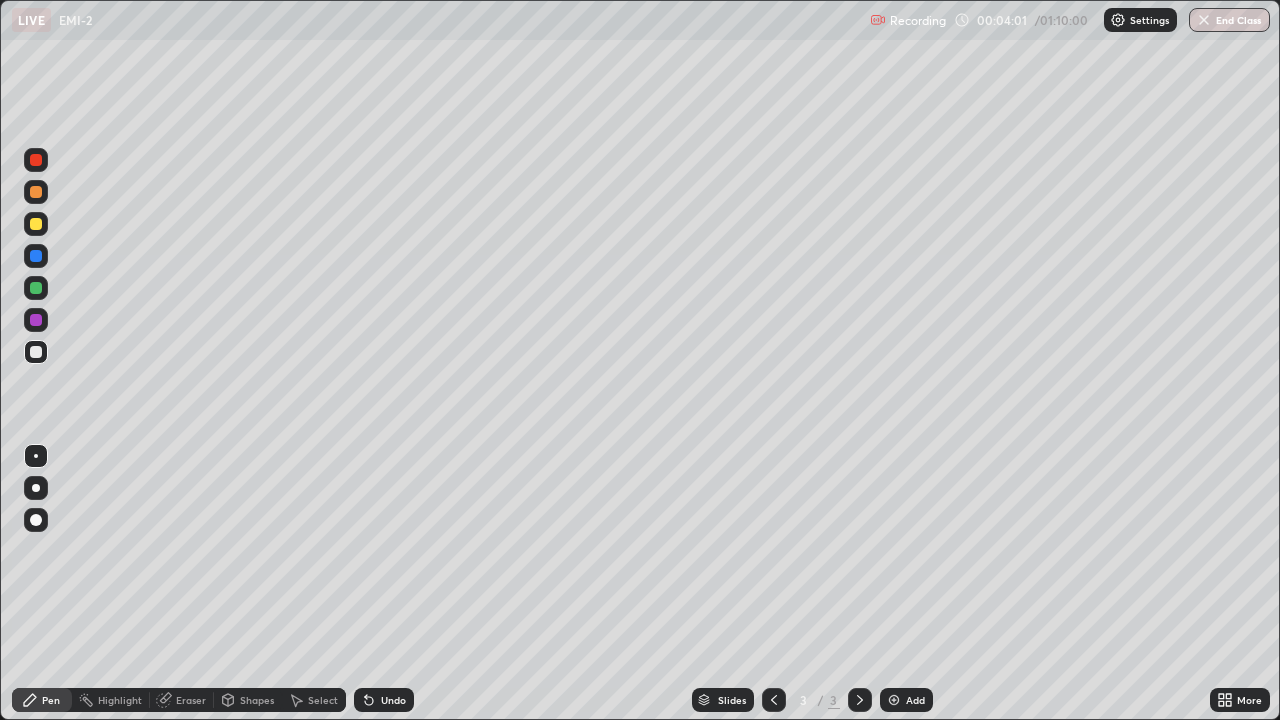 click on "Undo" at bounding box center (393, 700) 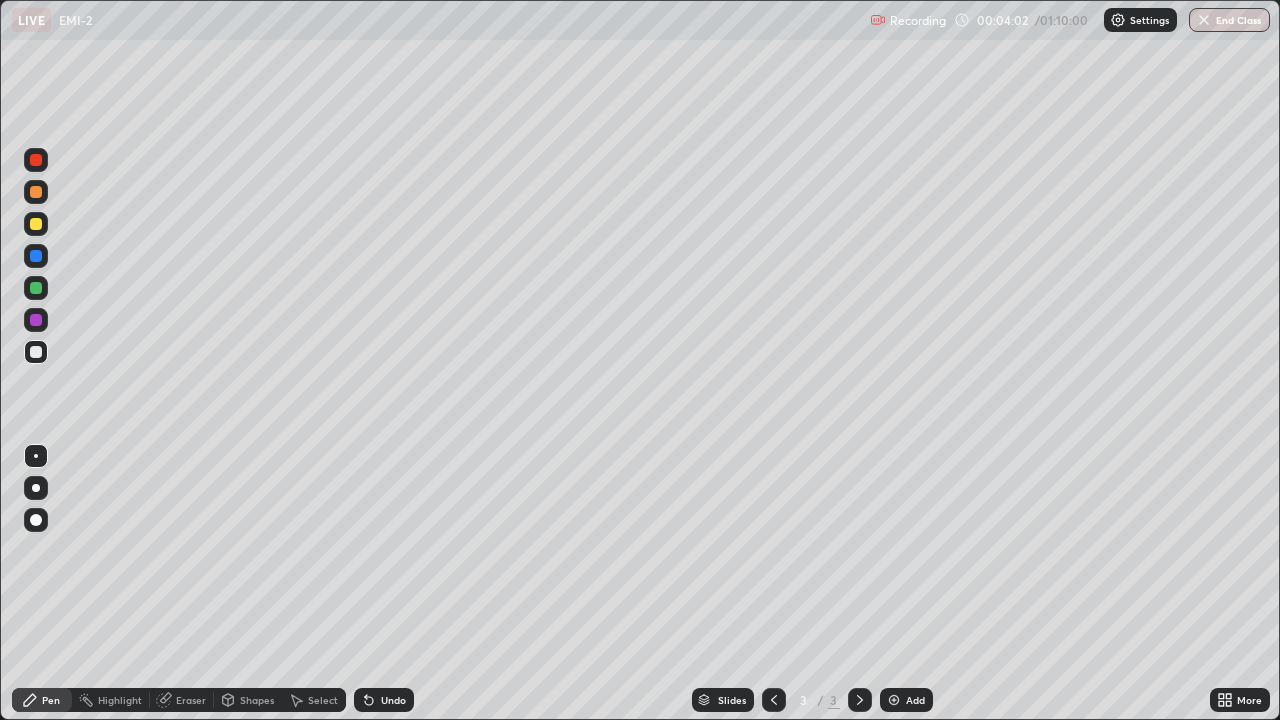 click on "Undo" at bounding box center [393, 700] 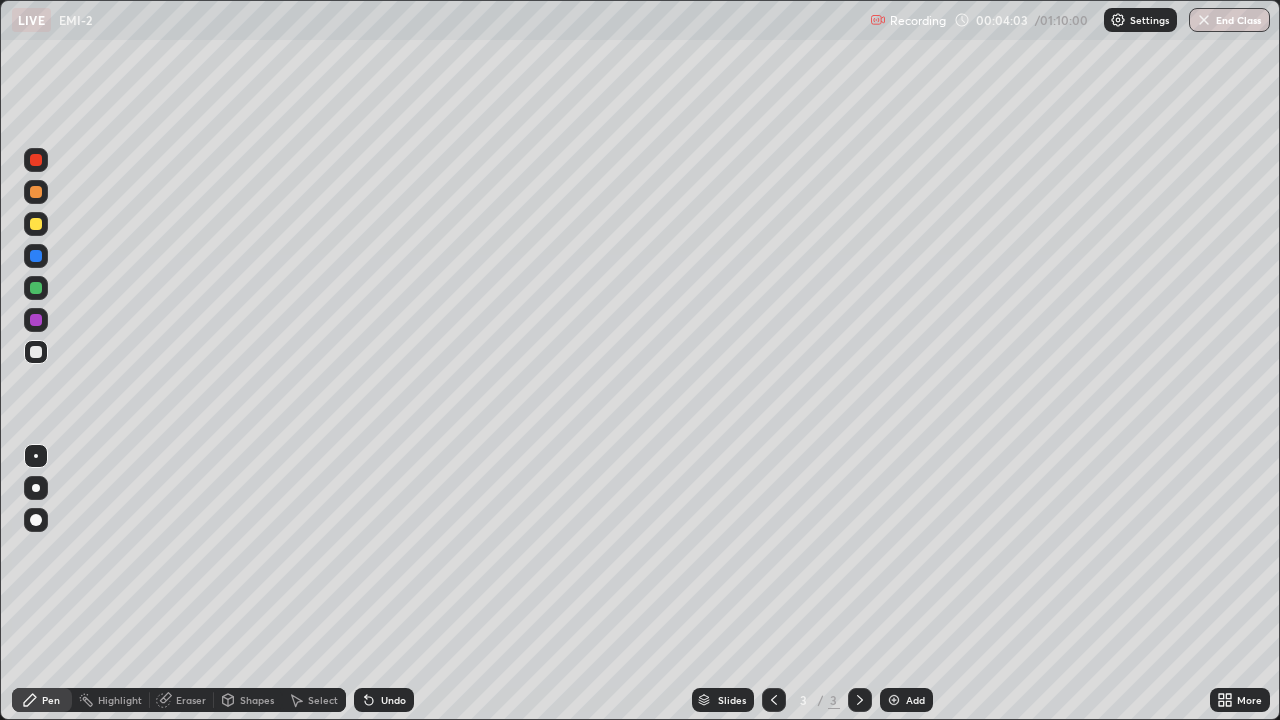 click on "Undo" at bounding box center [393, 700] 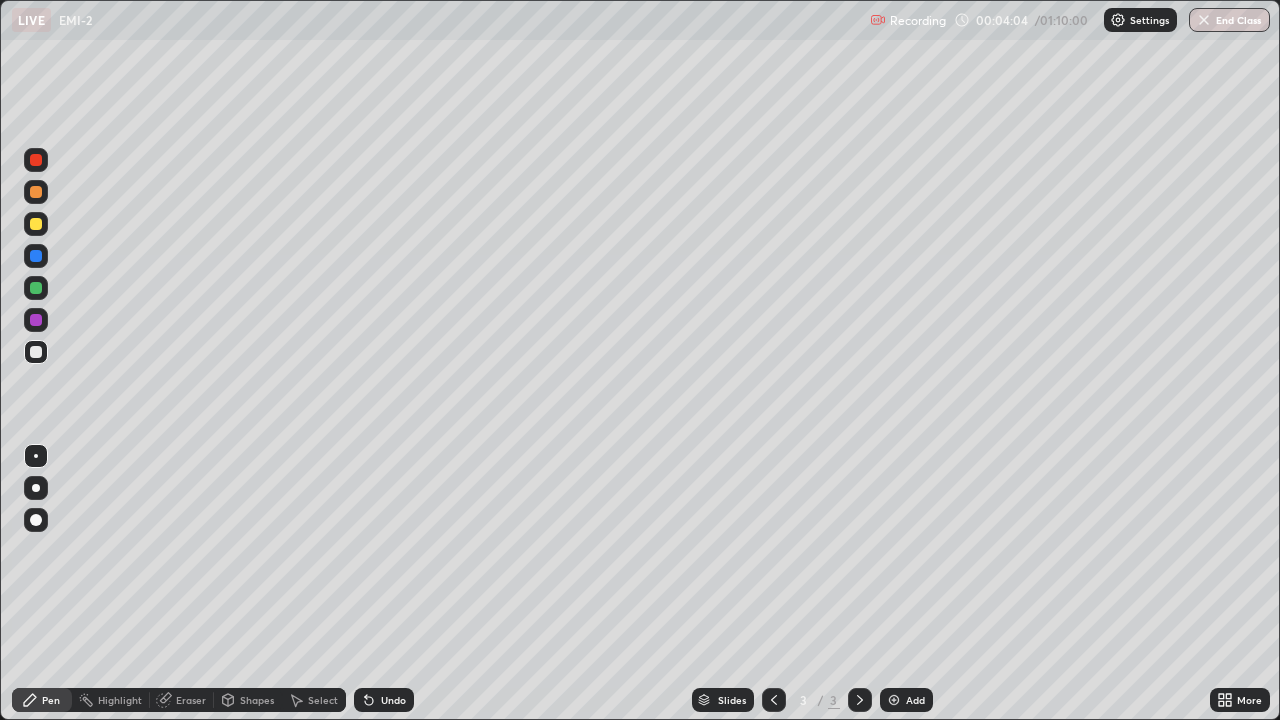 click on "Undo" at bounding box center (393, 700) 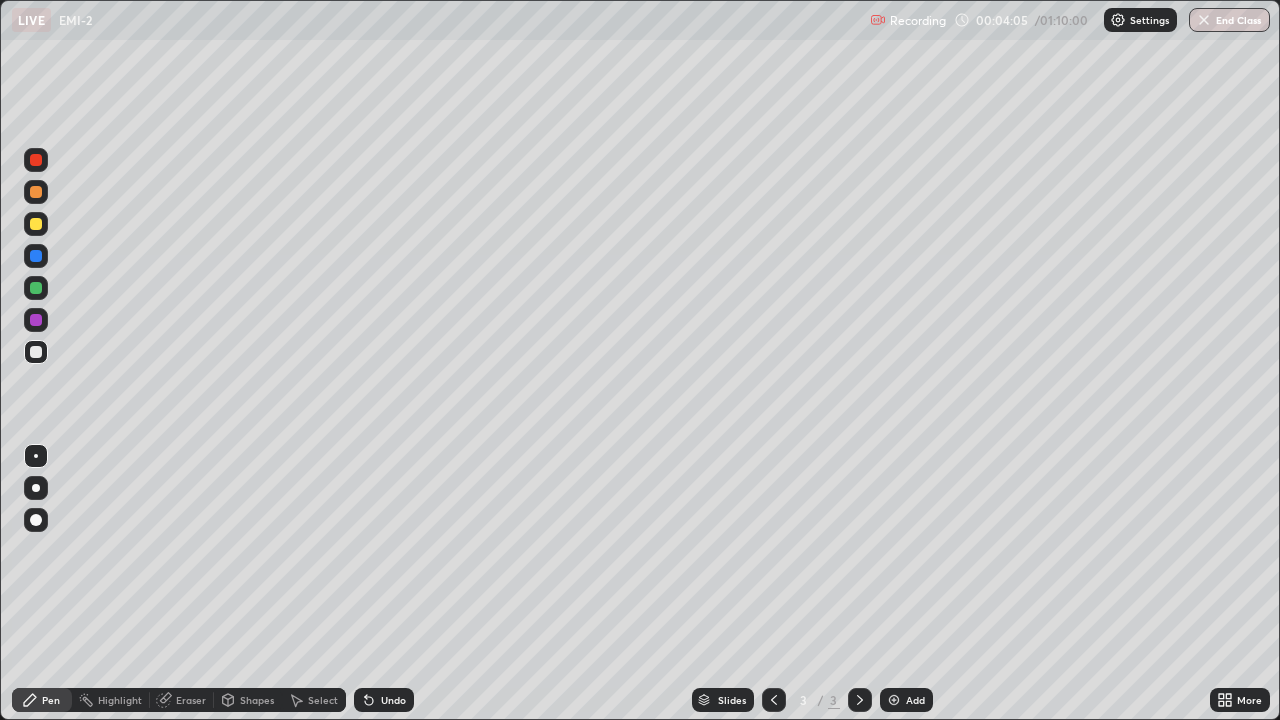 click on "Undo" at bounding box center (393, 700) 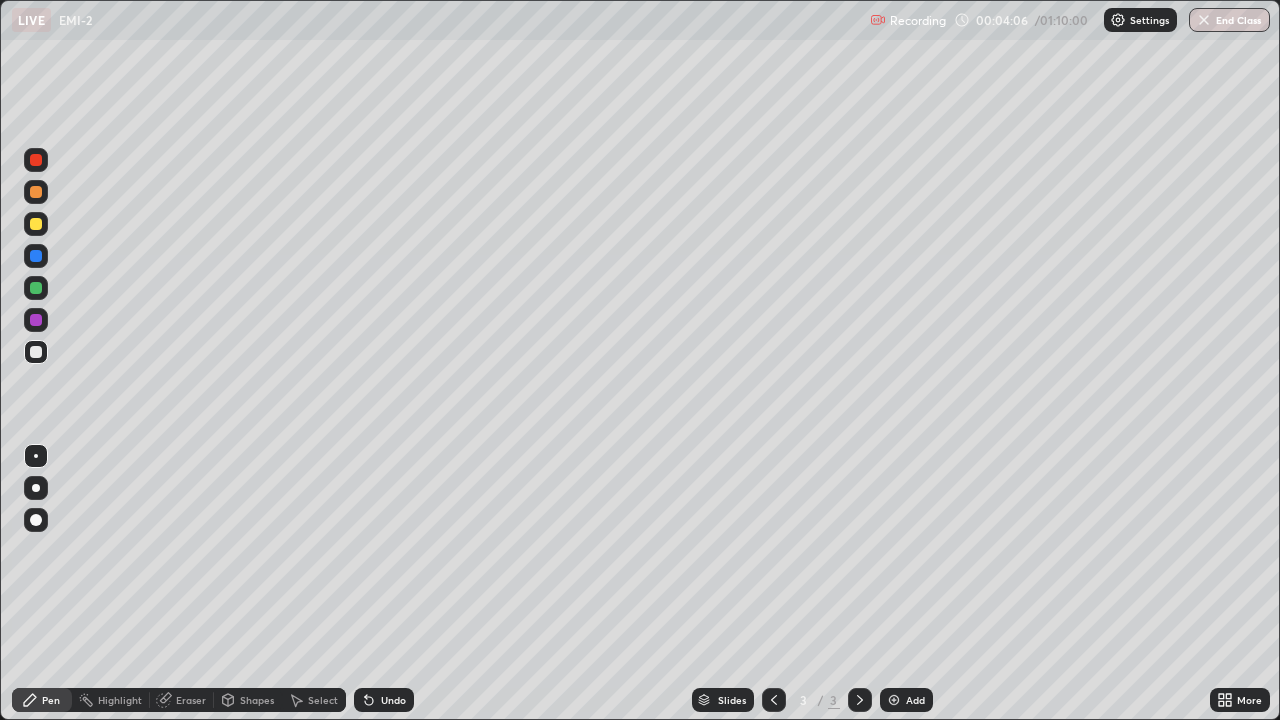 click at bounding box center [36, 288] 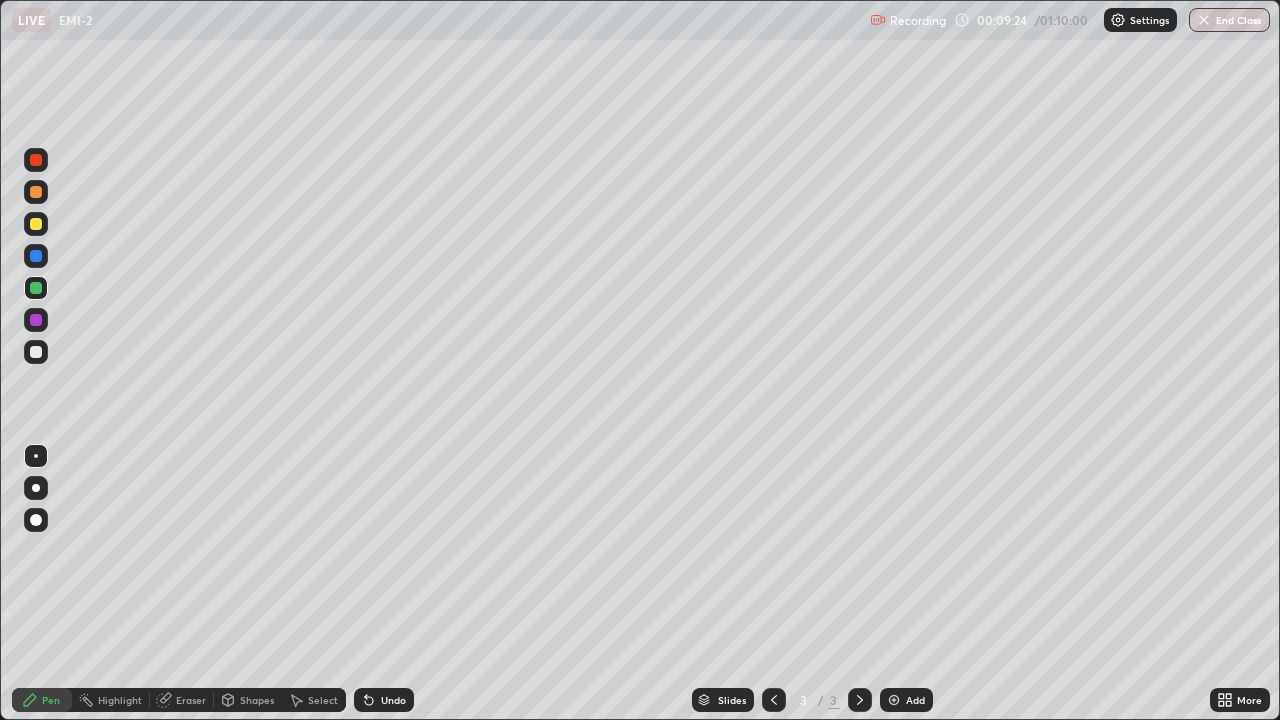 click on "Undo" at bounding box center [384, 700] 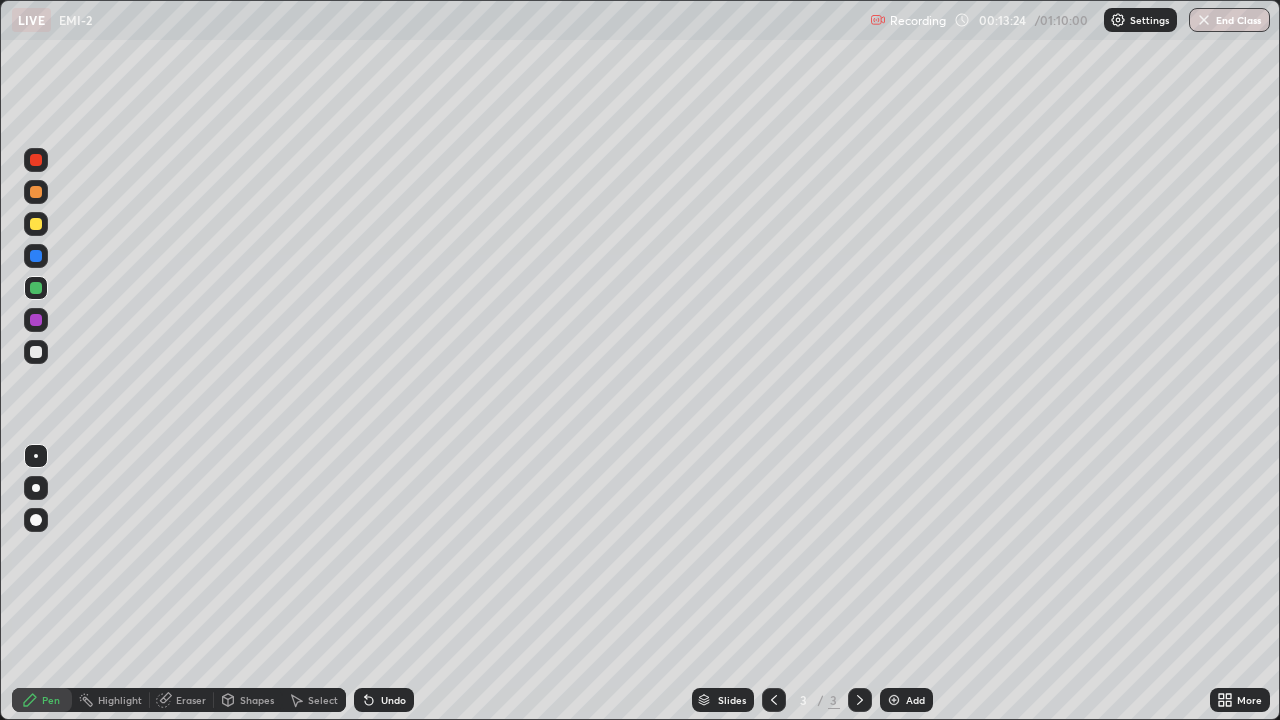 click 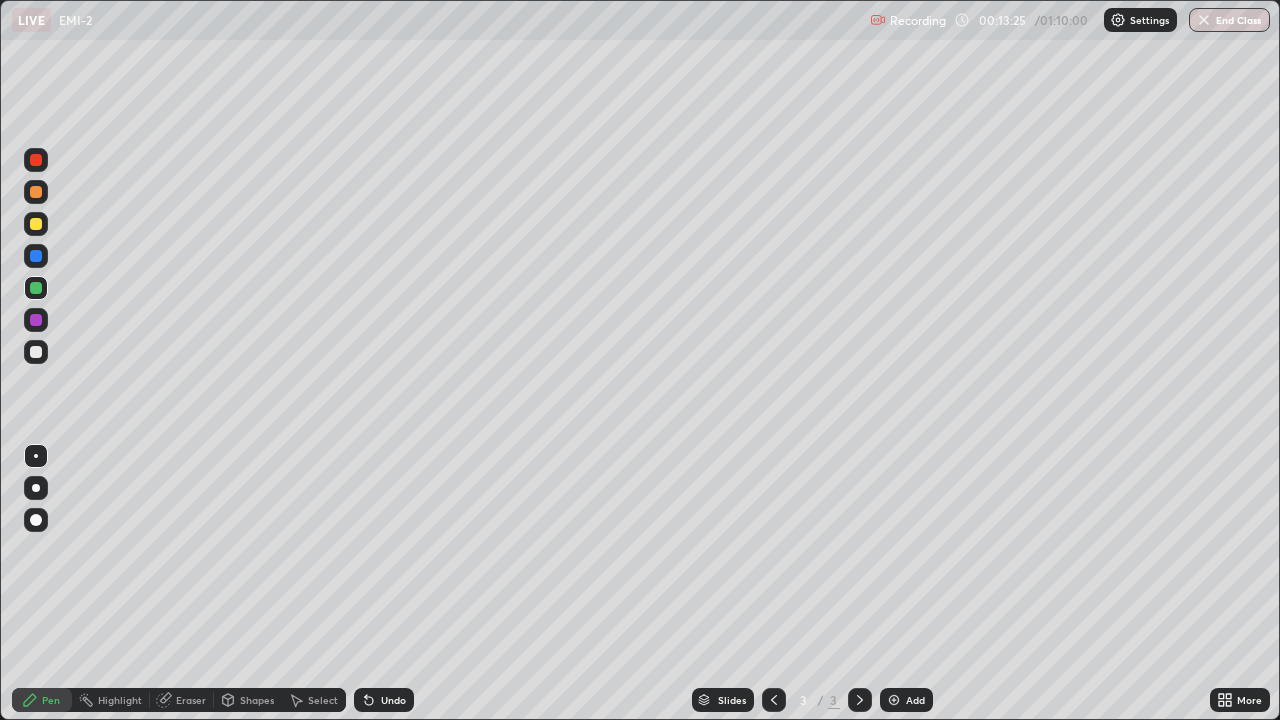 click on "Add" at bounding box center (906, 700) 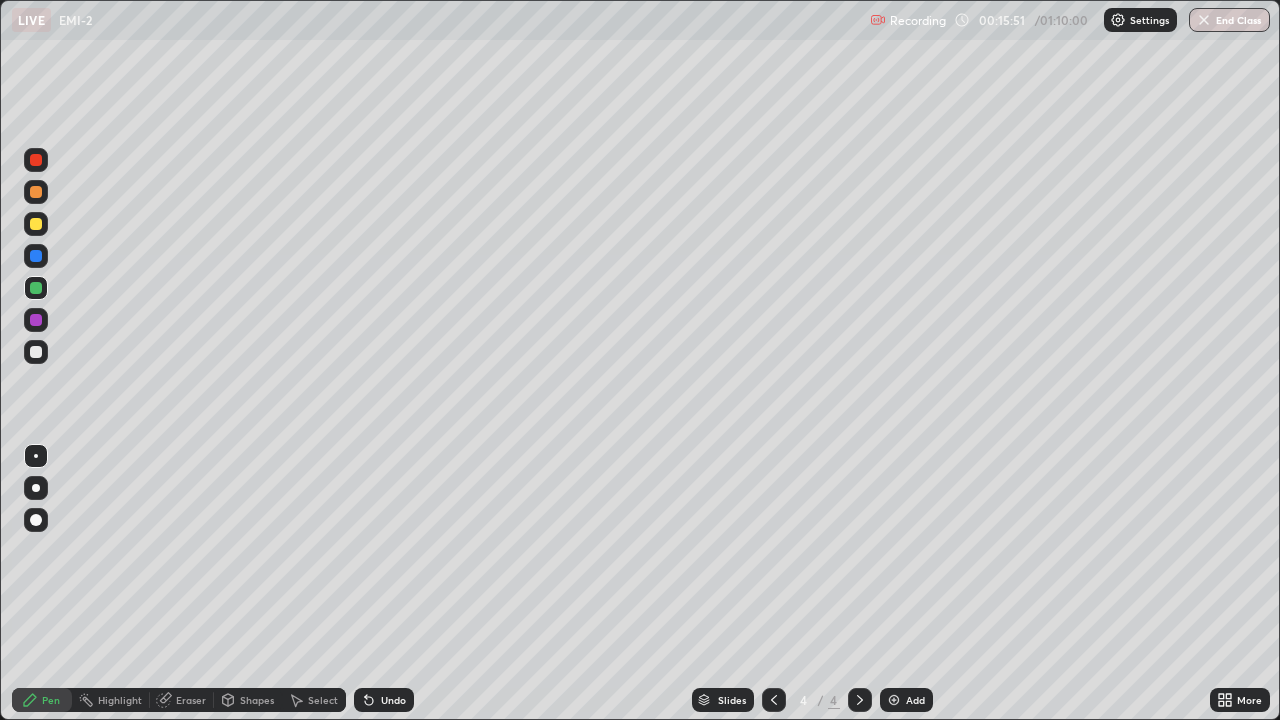click on "Undo" at bounding box center (393, 700) 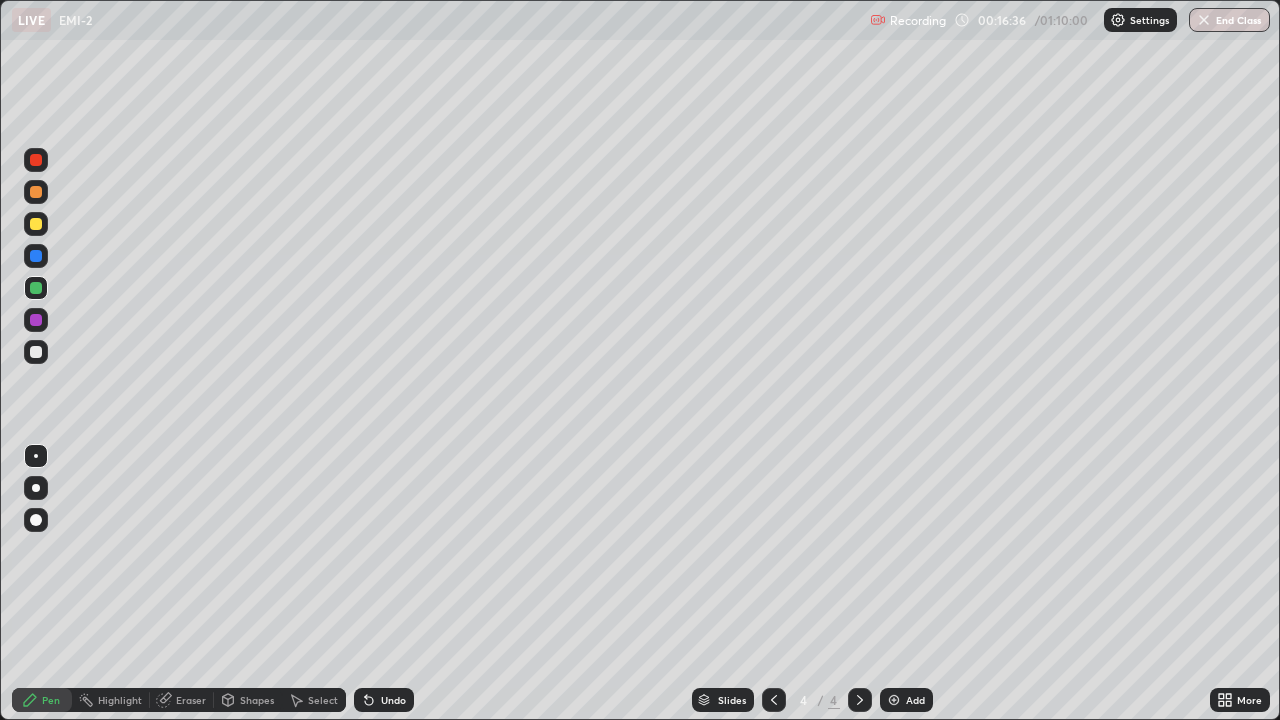 click at bounding box center (36, 320) 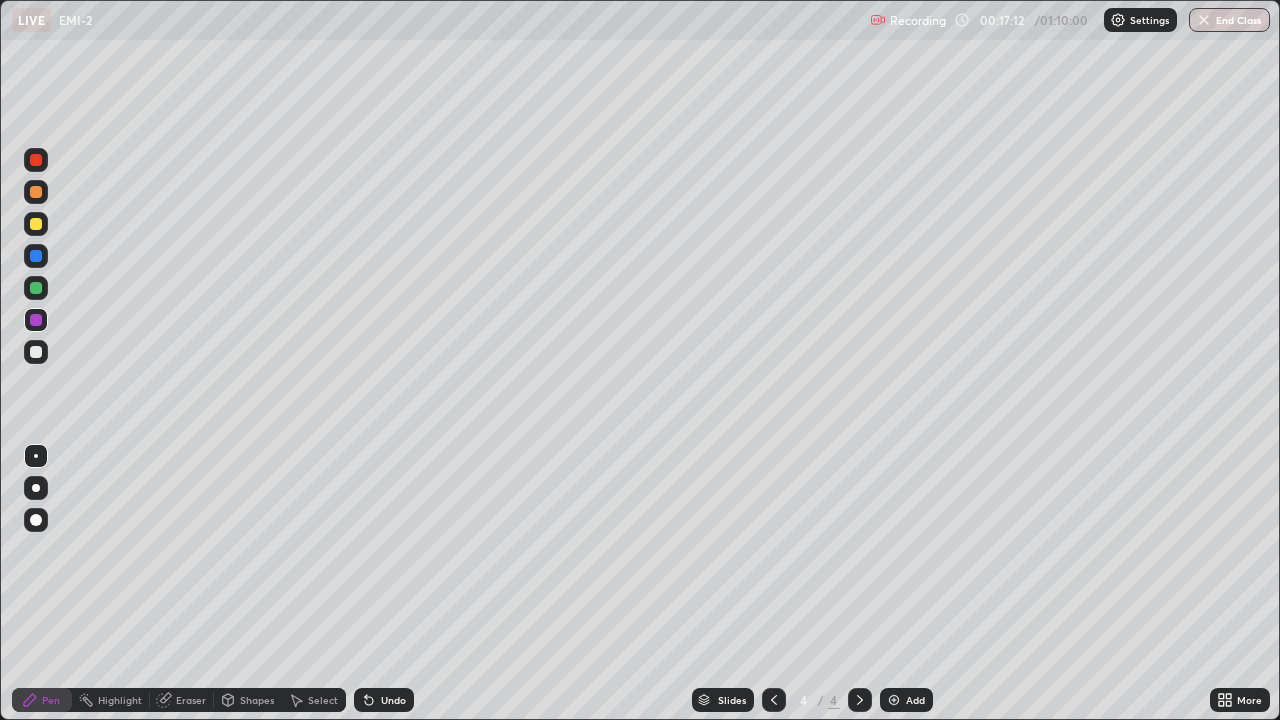 click at bounding box center [36, 288] 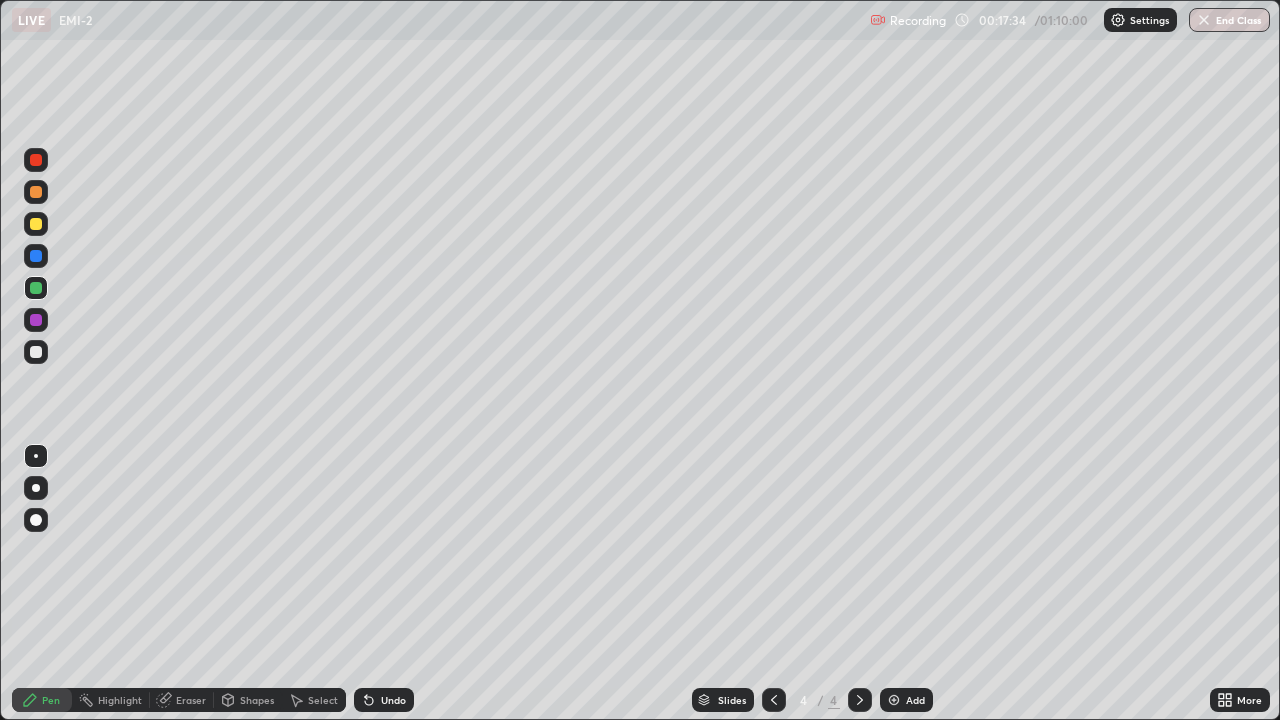 click at bounding box center (36, 320) 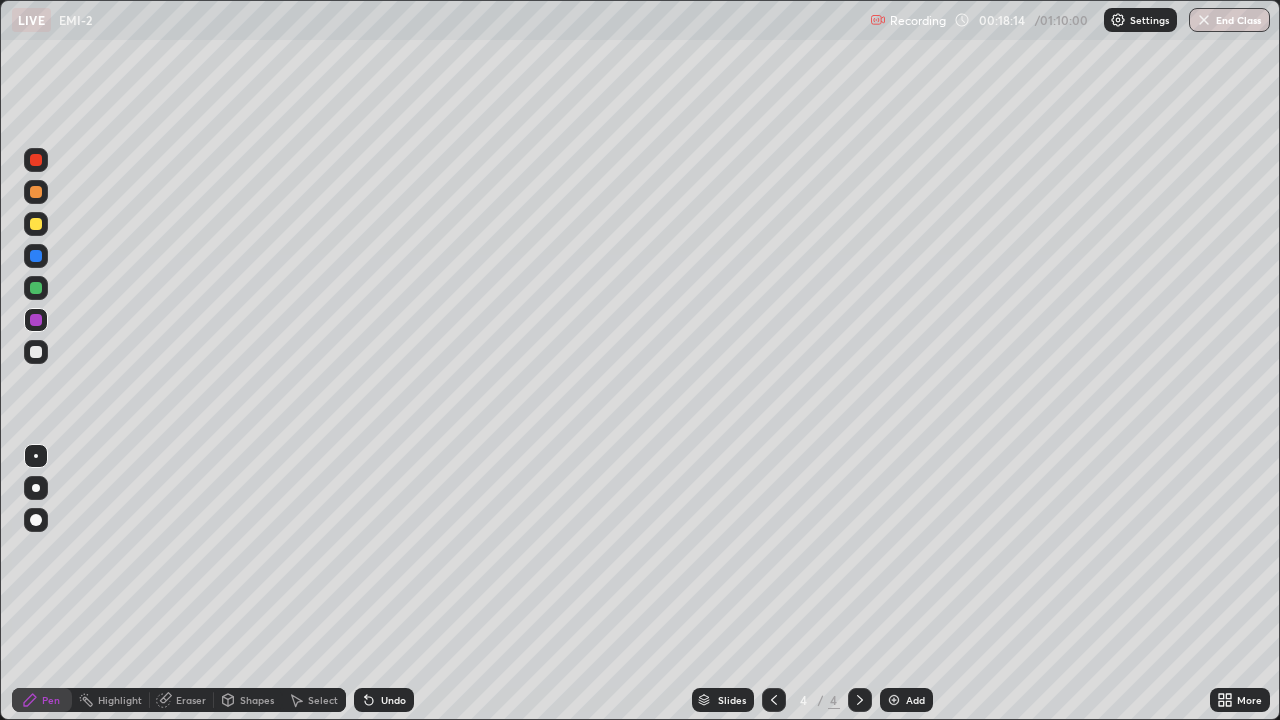 click at bounding box center [36, 288] 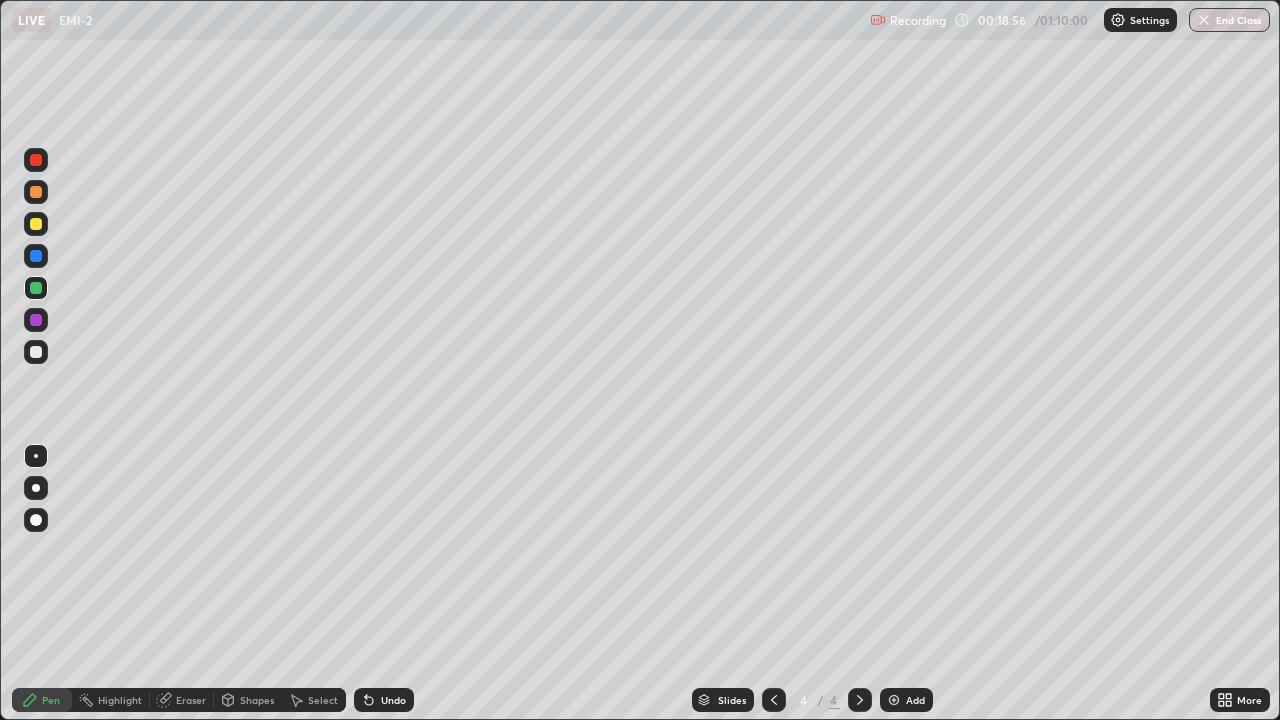 click on "Undo" at bounding box center [384, 700] 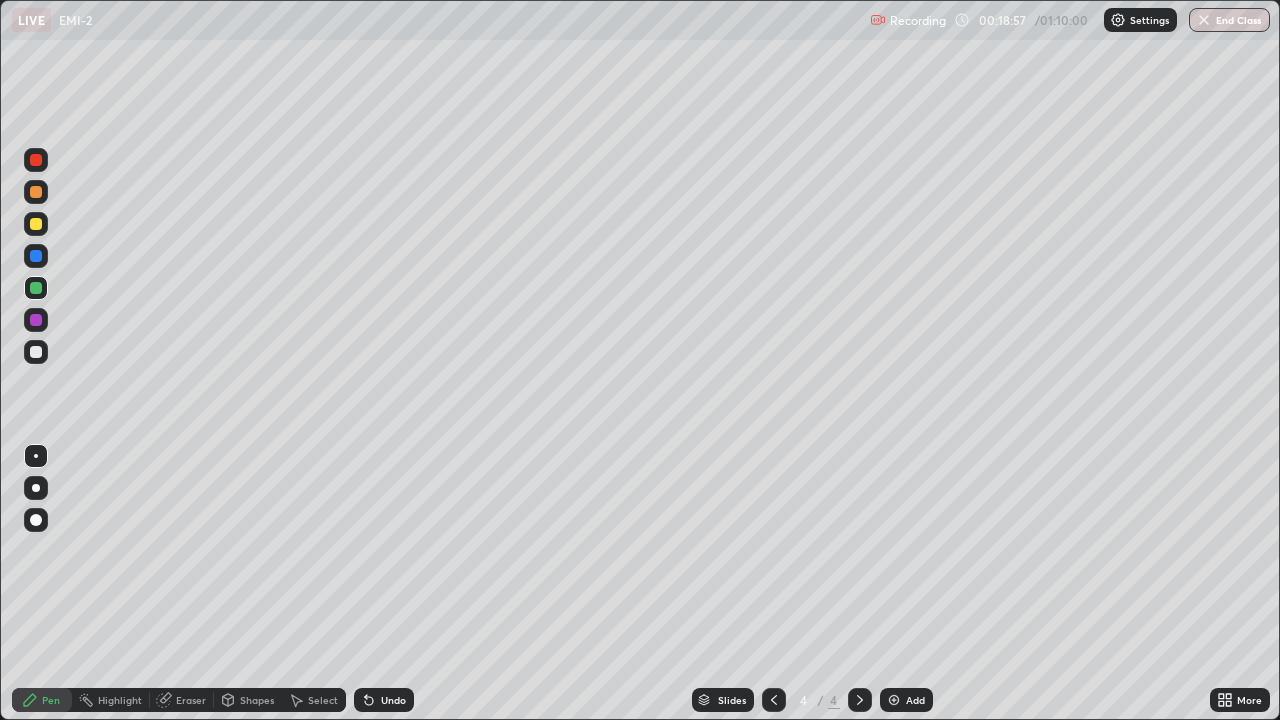 click on "Undo" at bounding box center (393, 700) 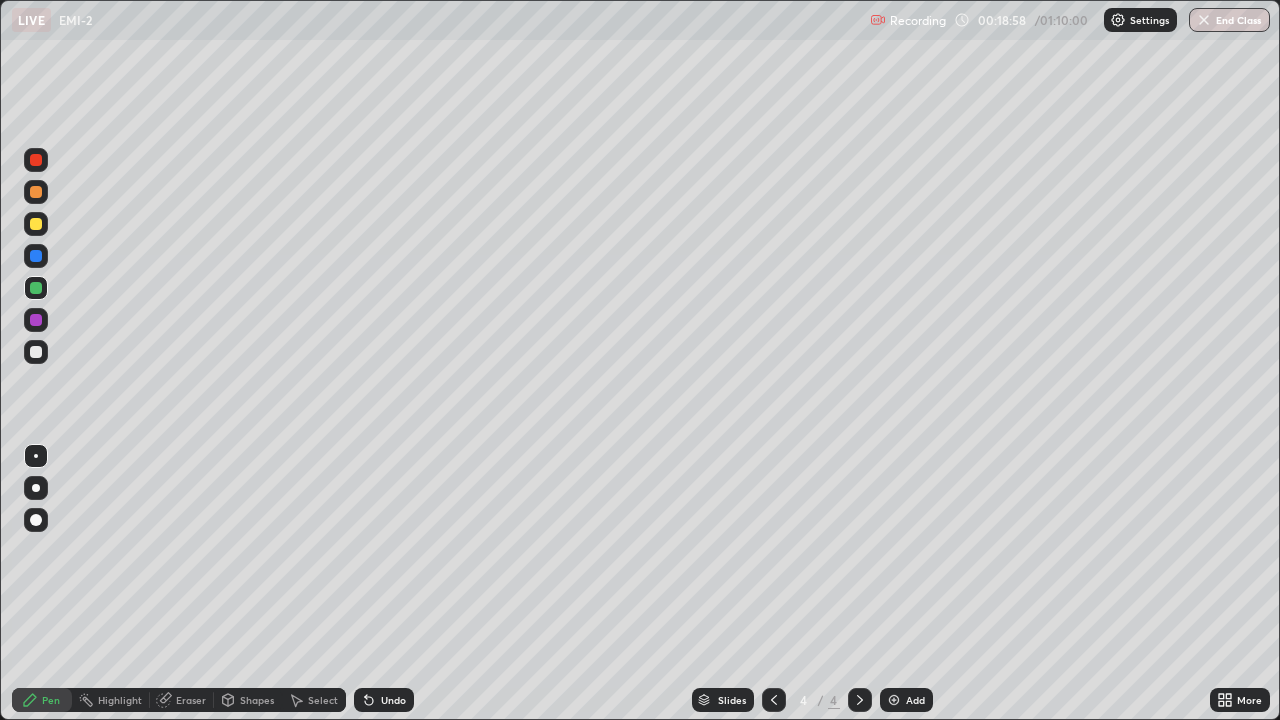 click on "Undo" at bounding box center [393, 700] 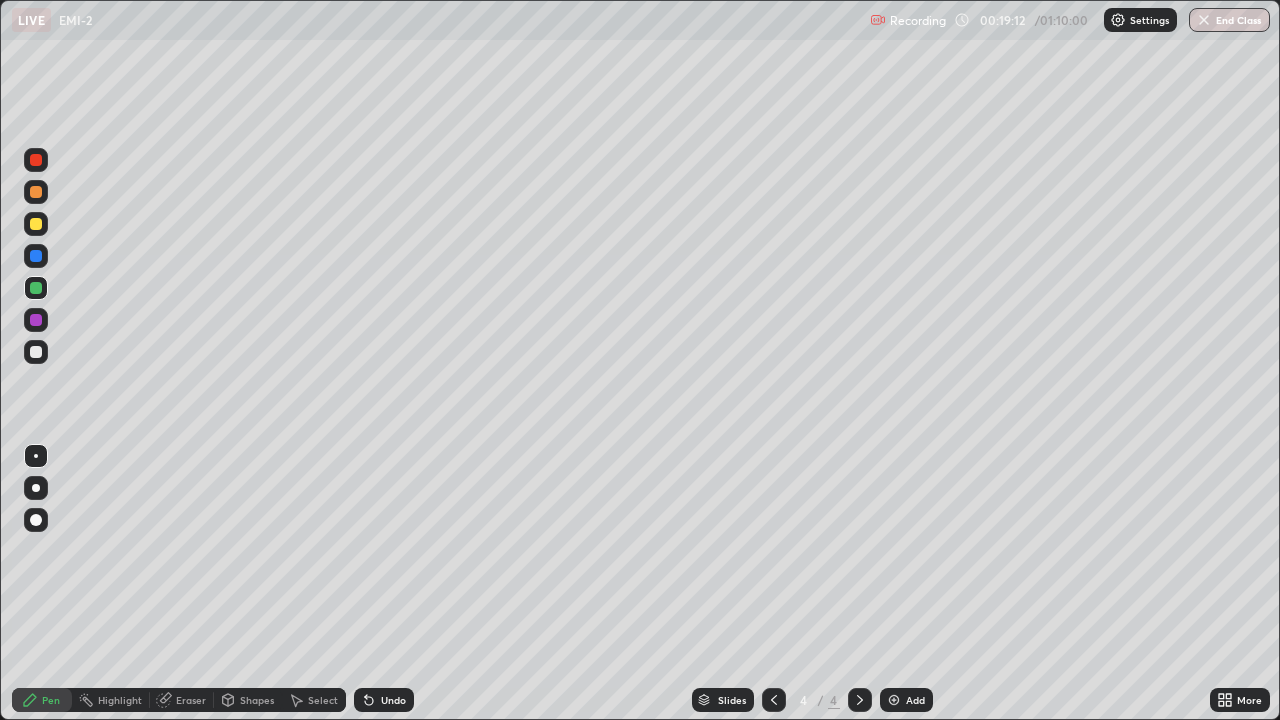 click on "Undo" at bounding box center [393, 700] 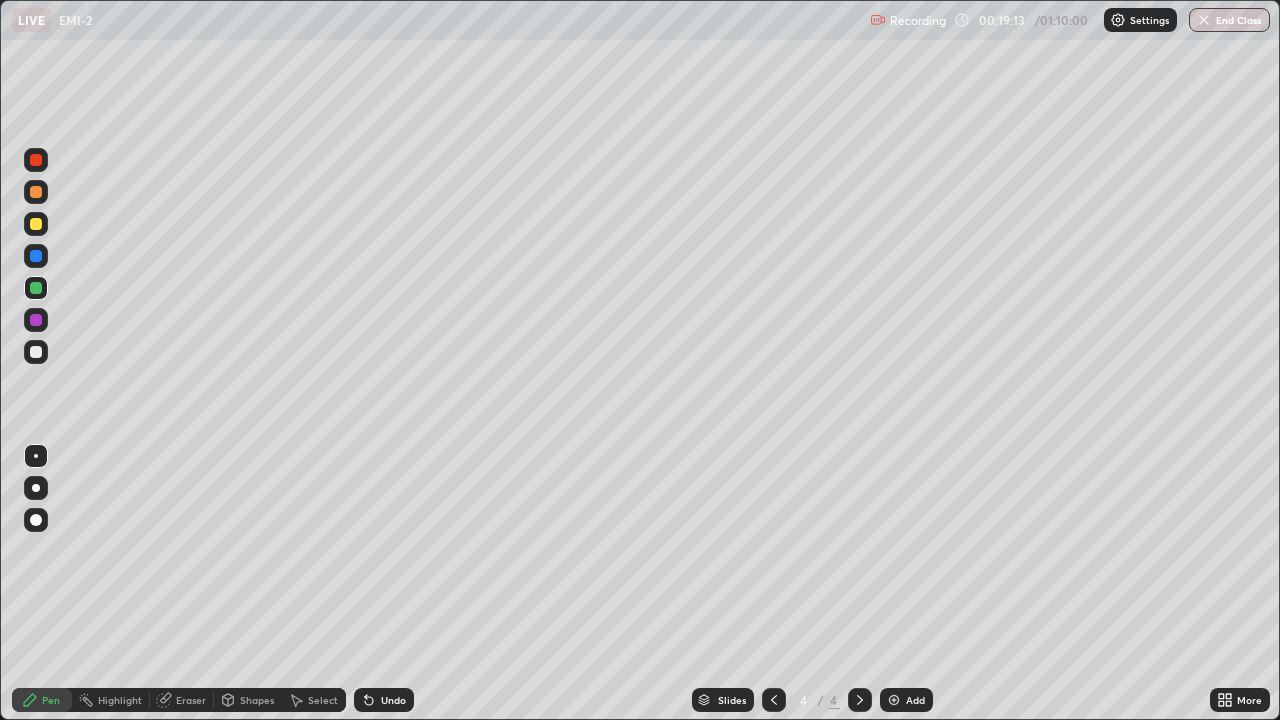 click on "Undo" at bounding box center [393, 700] 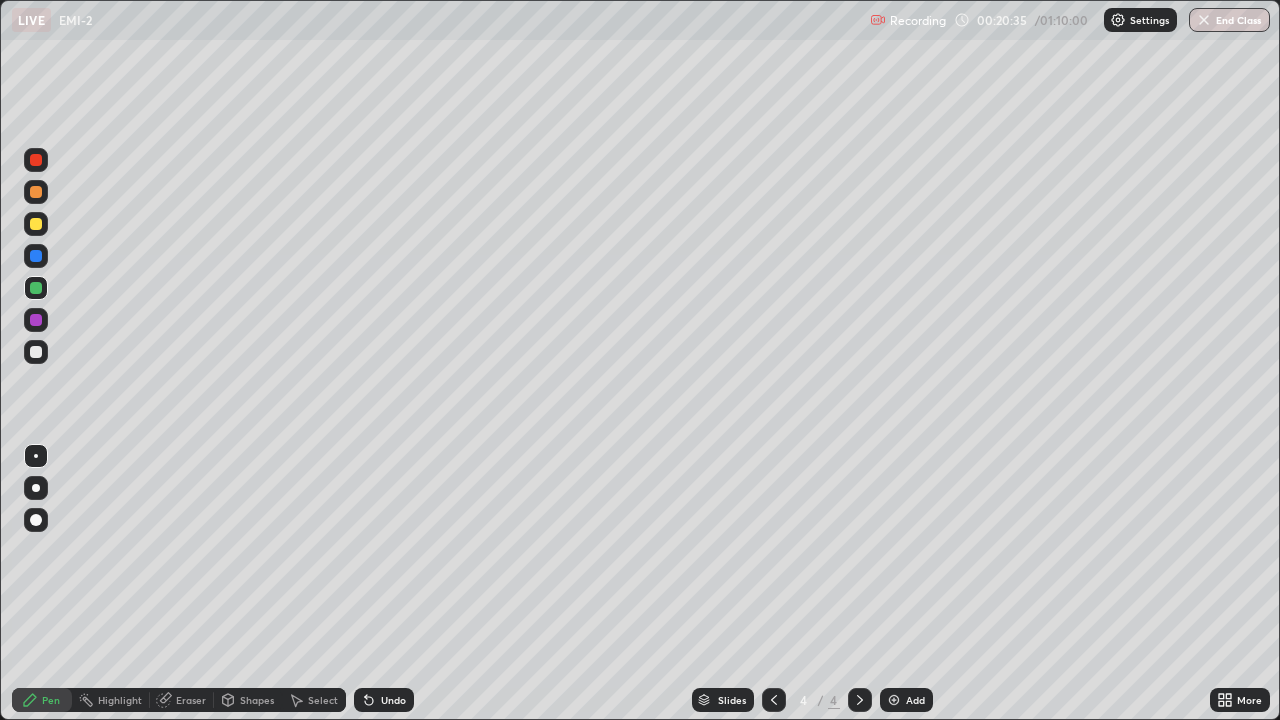 click on "Undo" at bounding box center (384, 700) 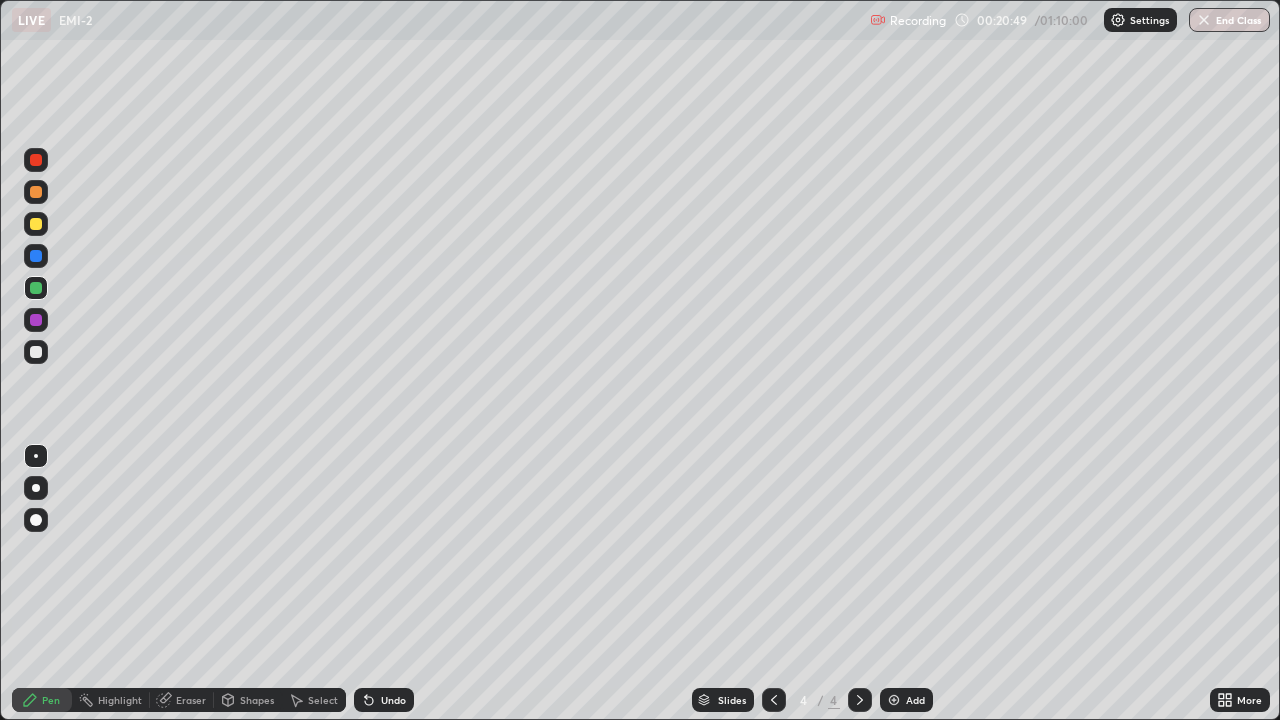 click at bounding box center (36, 320) 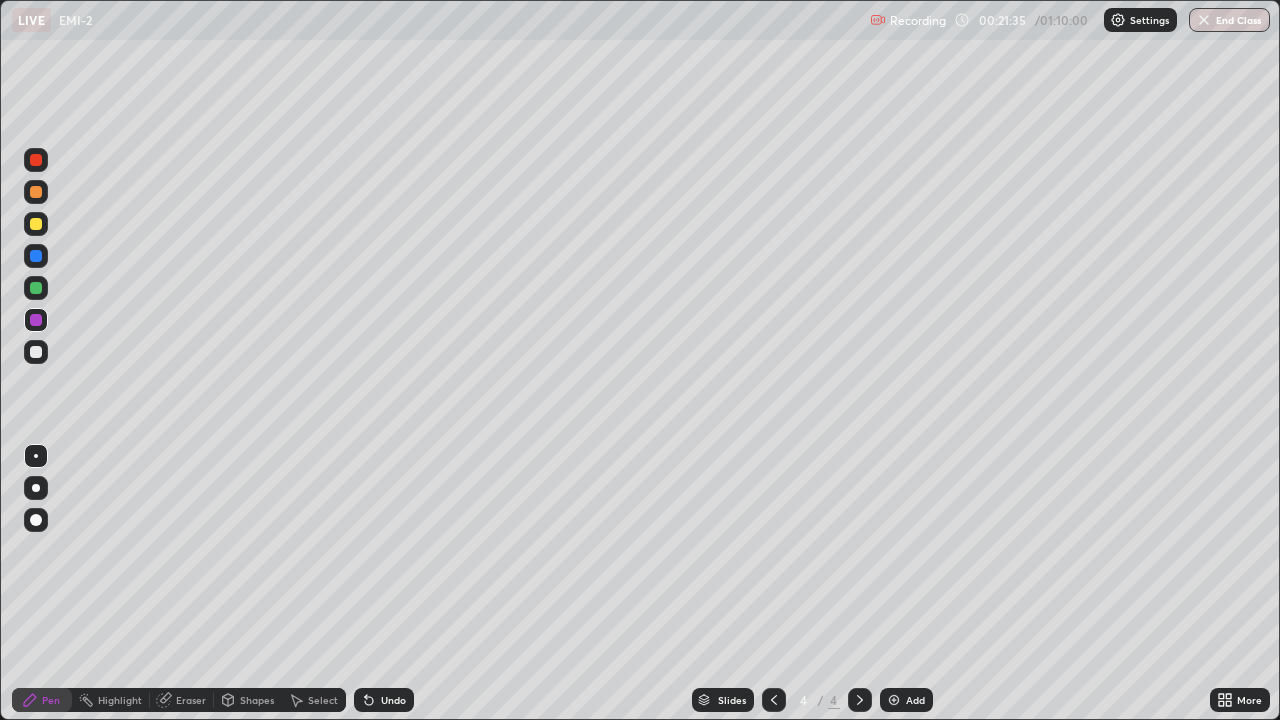 click at bounding box center [36, 288] 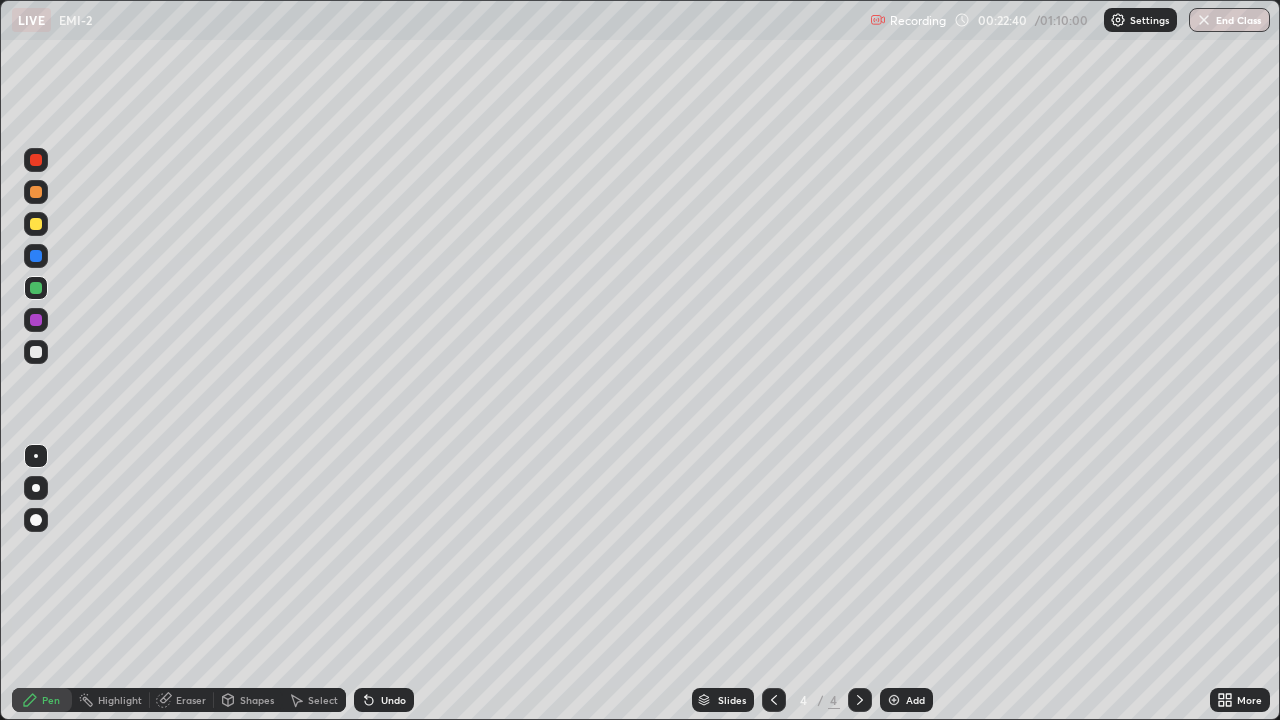 click at bounding box center (894, 700) 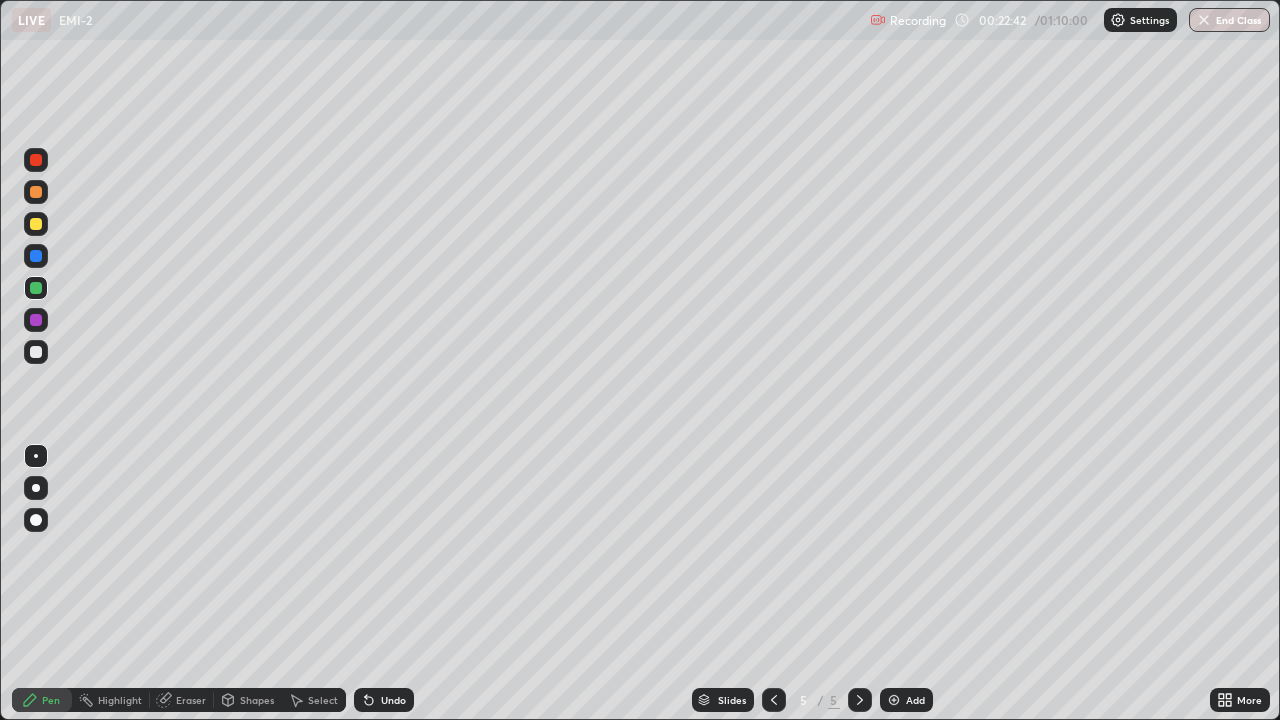 click at bounding box center [36, 288] 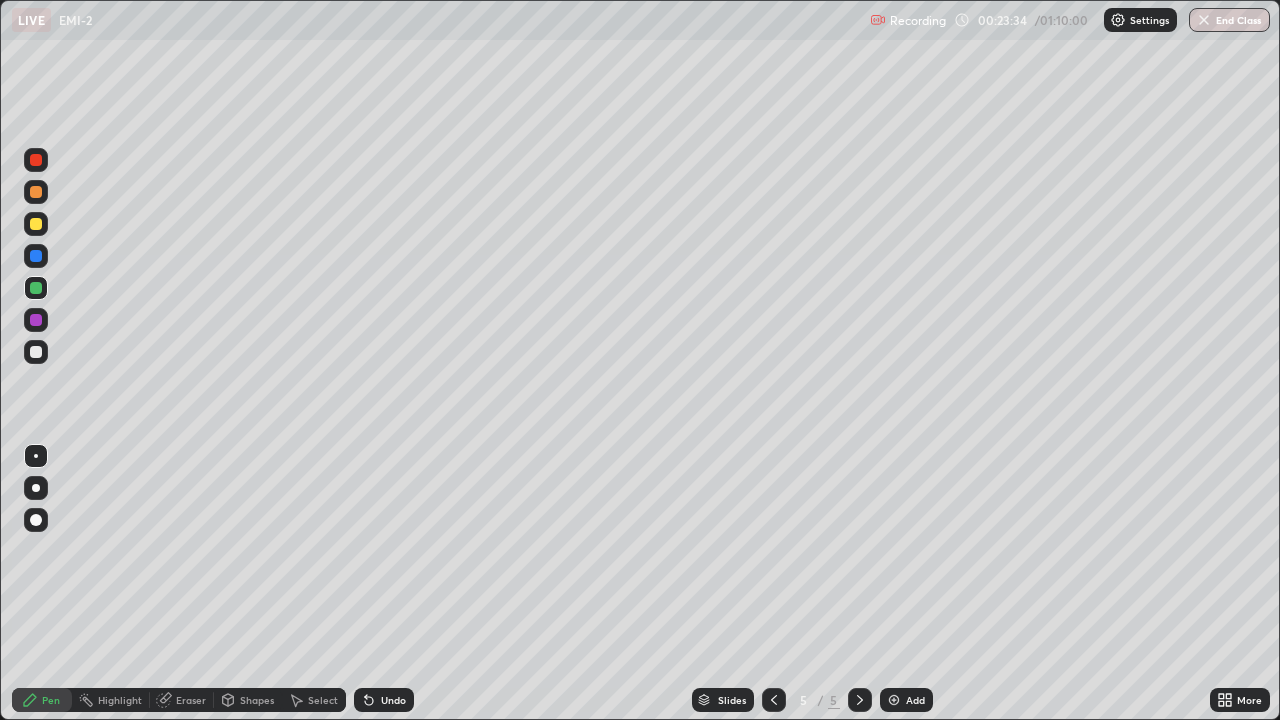 click on "Undo" at bounding box center [384, 700] 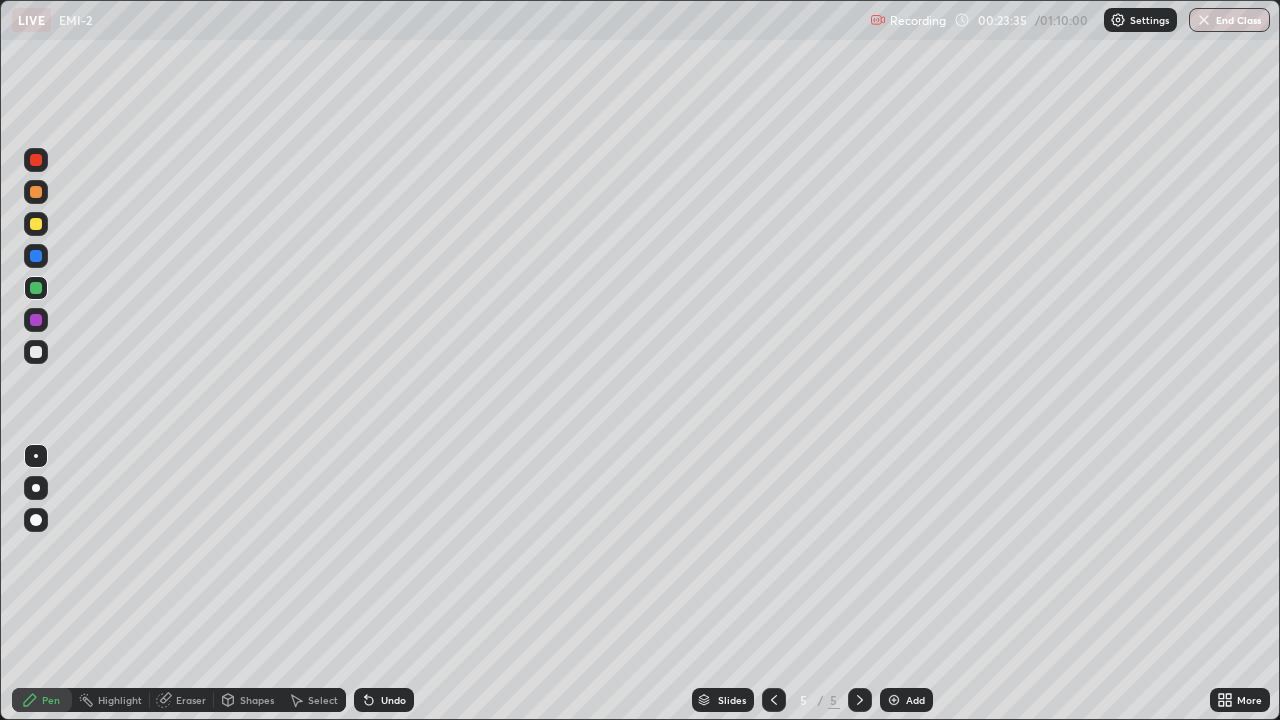 click on "Undo" at bounding box center (393, 700) 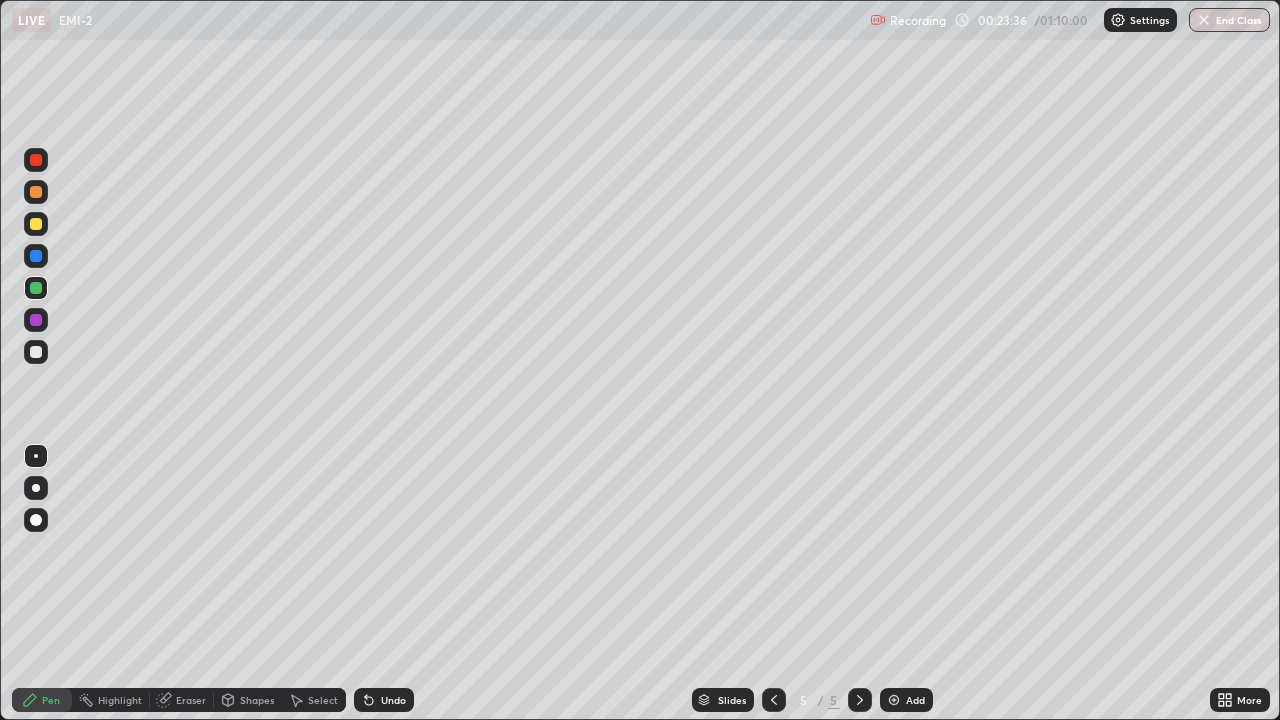 click on "Undo" at bounding box center (393, 700) 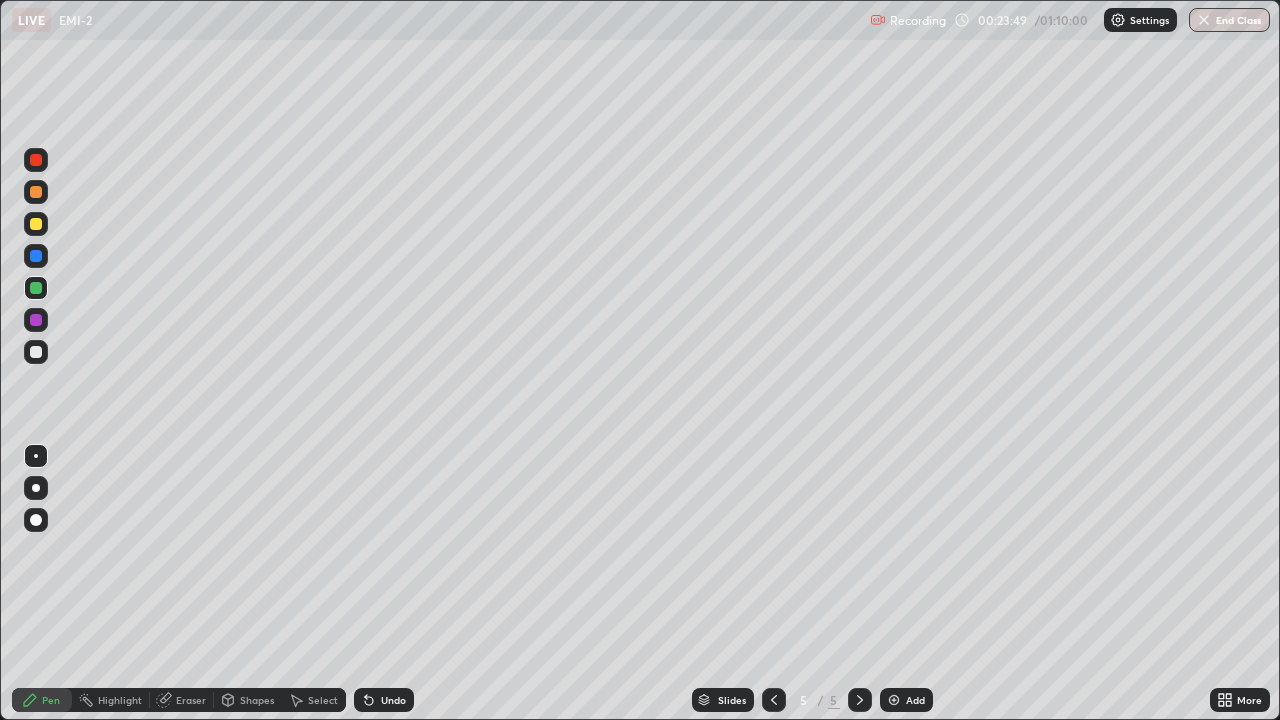click on "Undo" at bounding box center (393, 700) 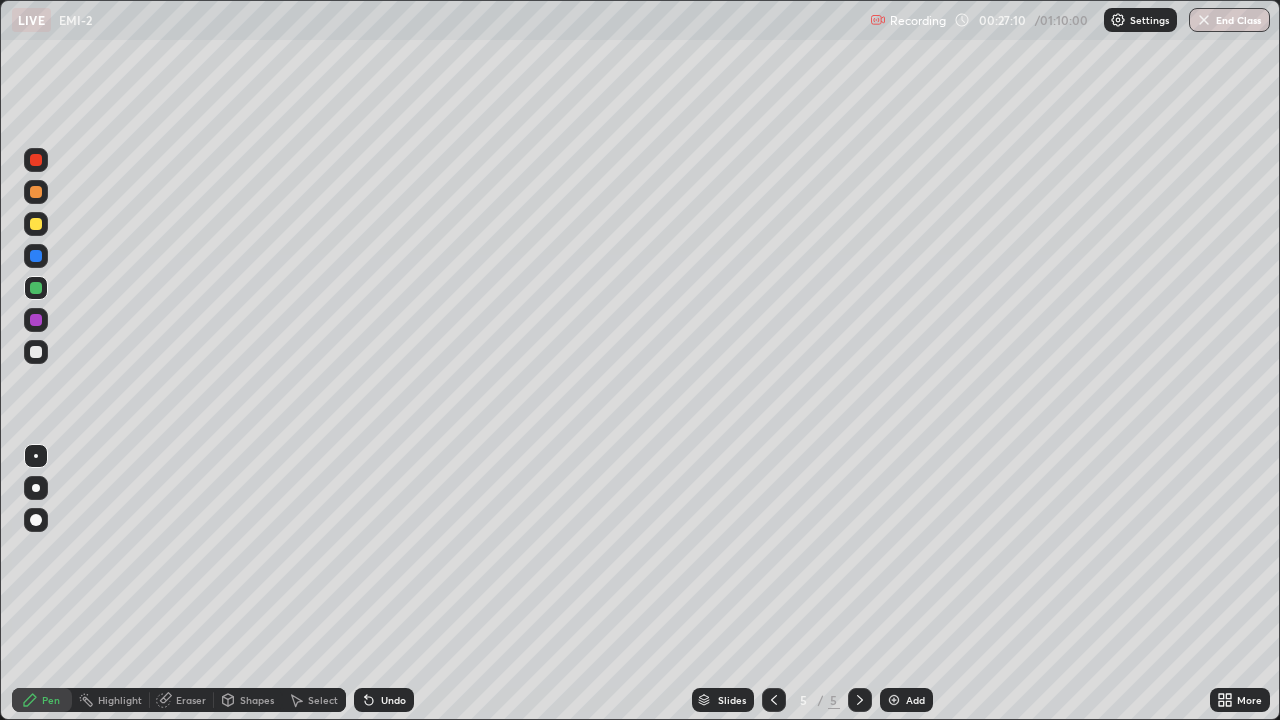 click 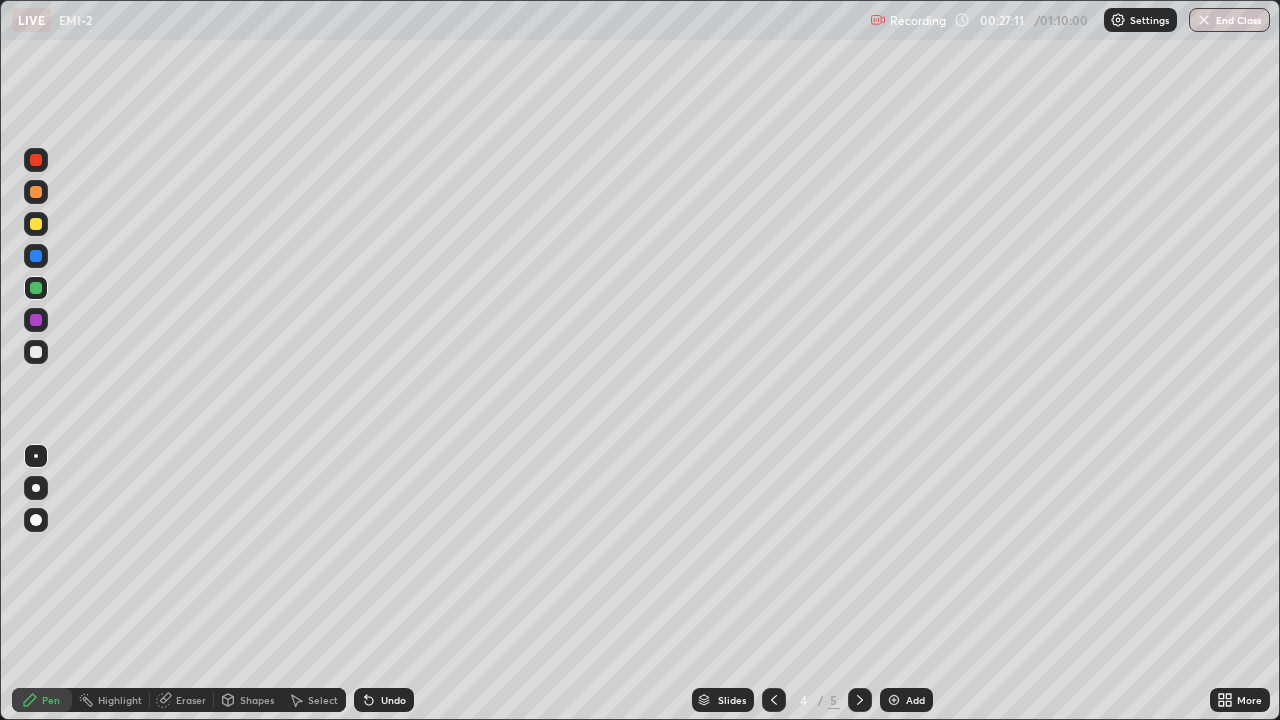 click 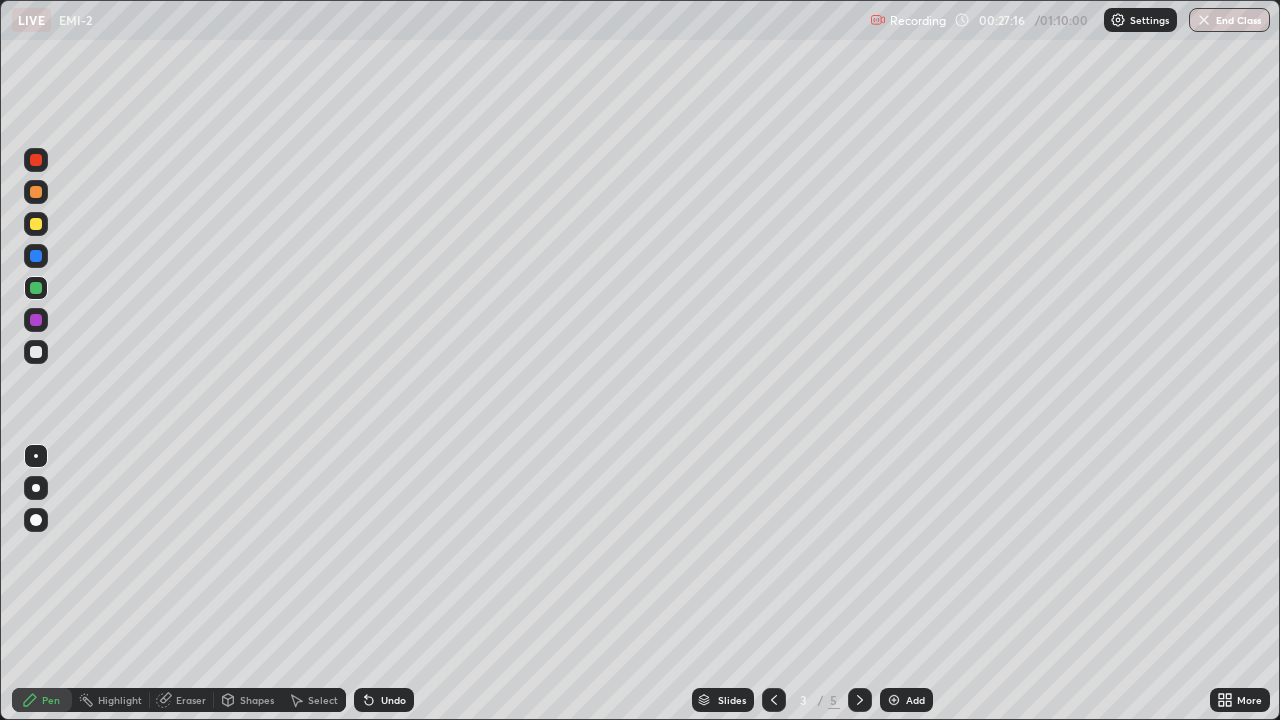 click 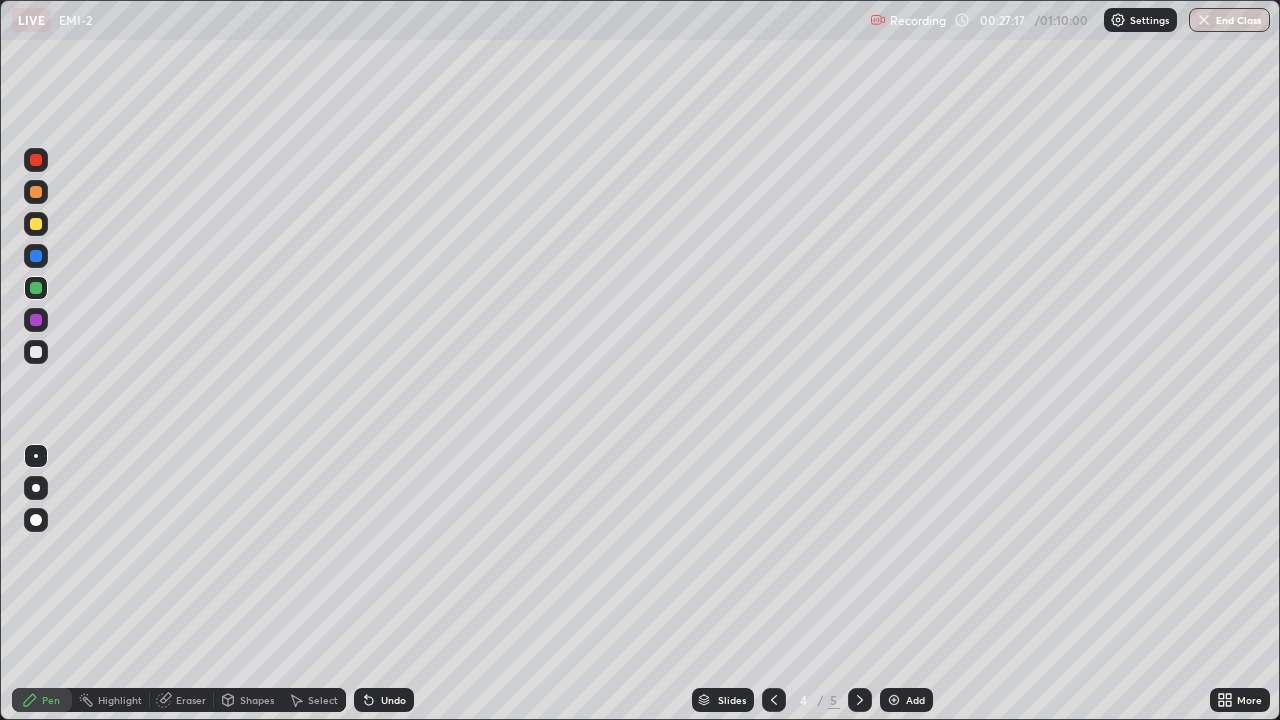 click 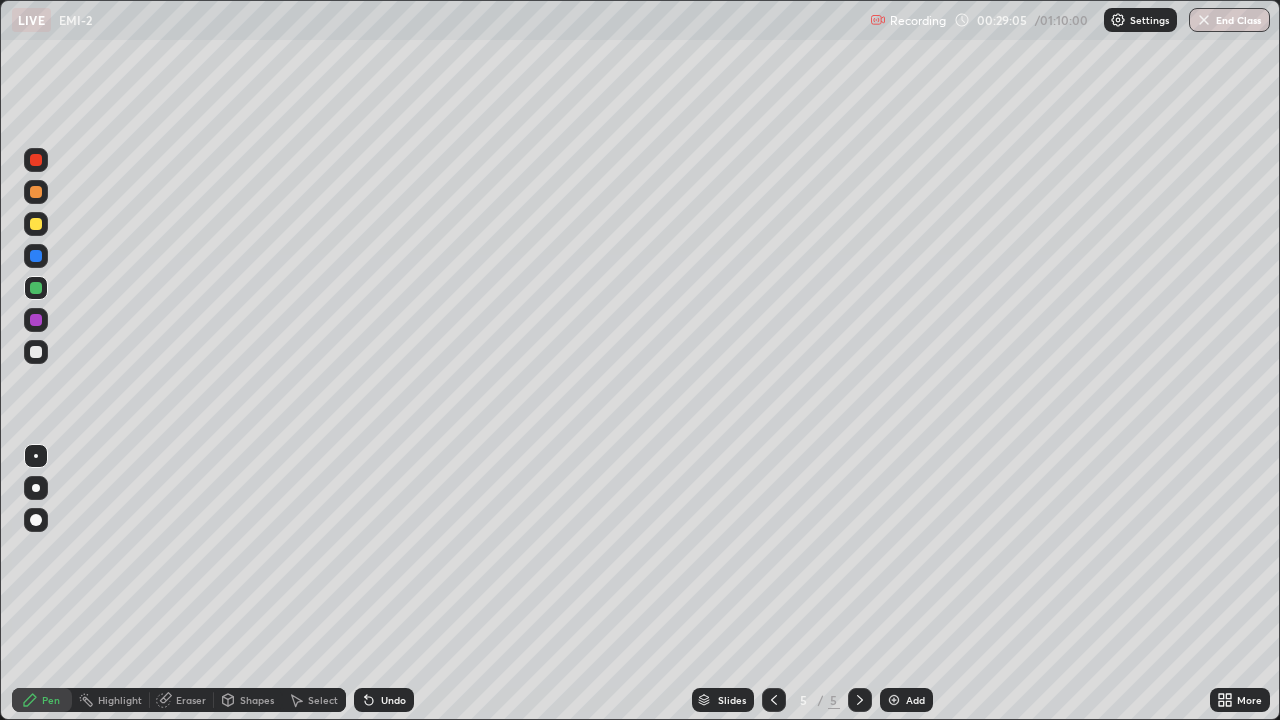 click 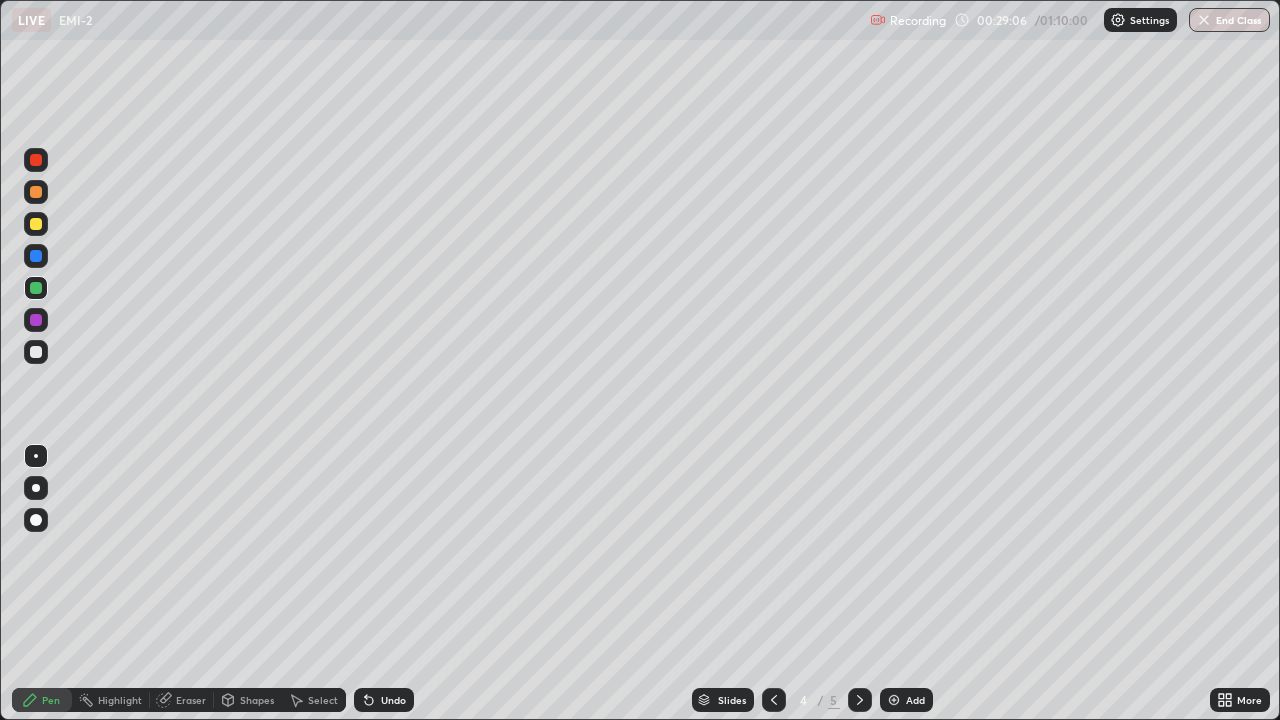 click 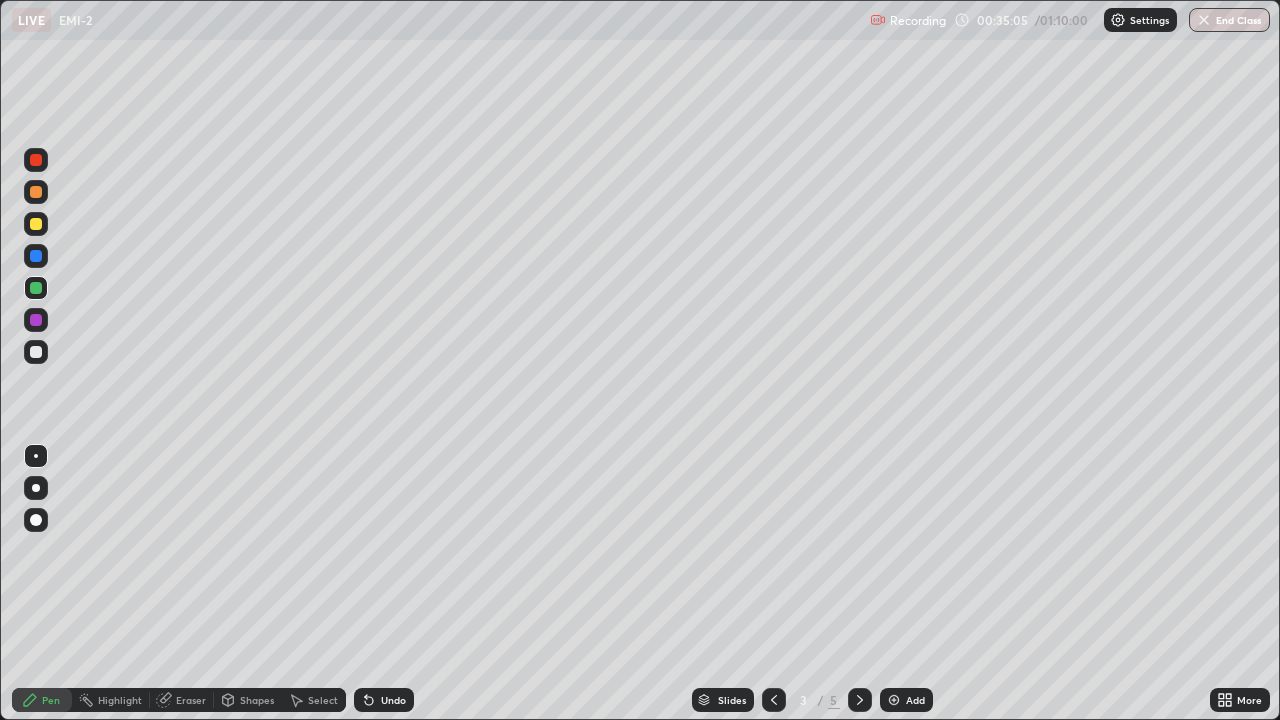 click at bounding box center [860, 700] 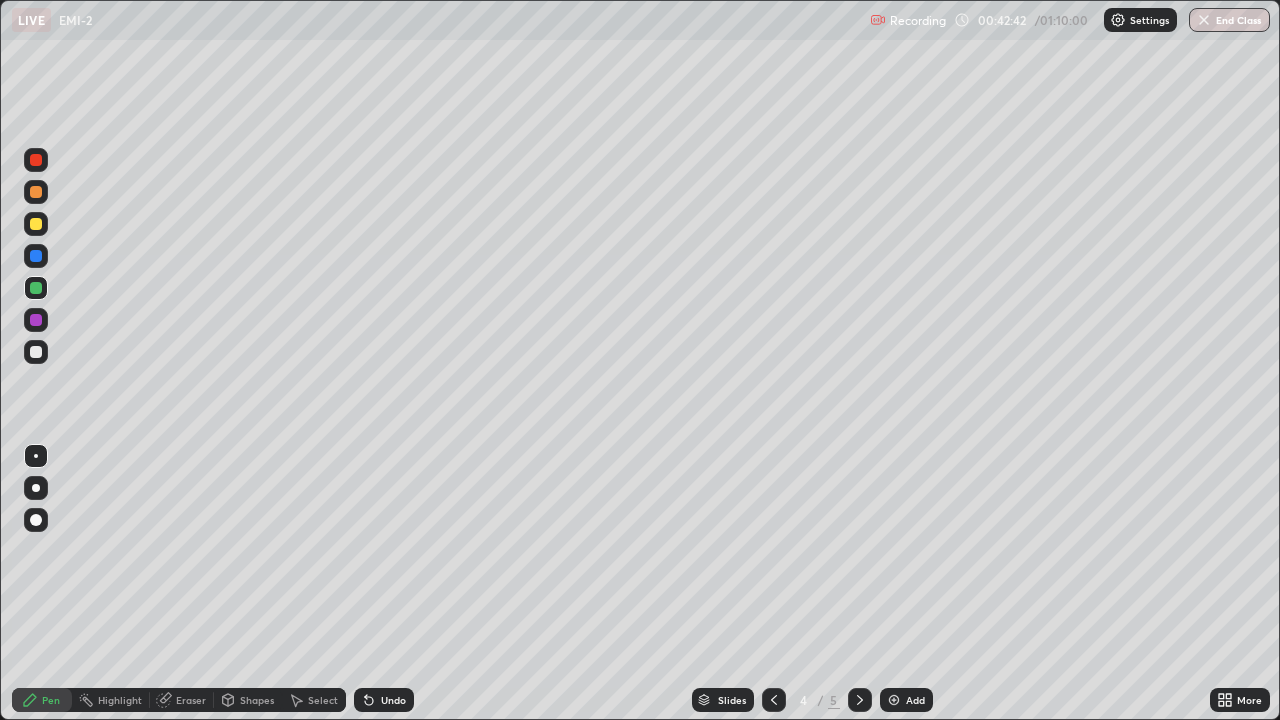 click 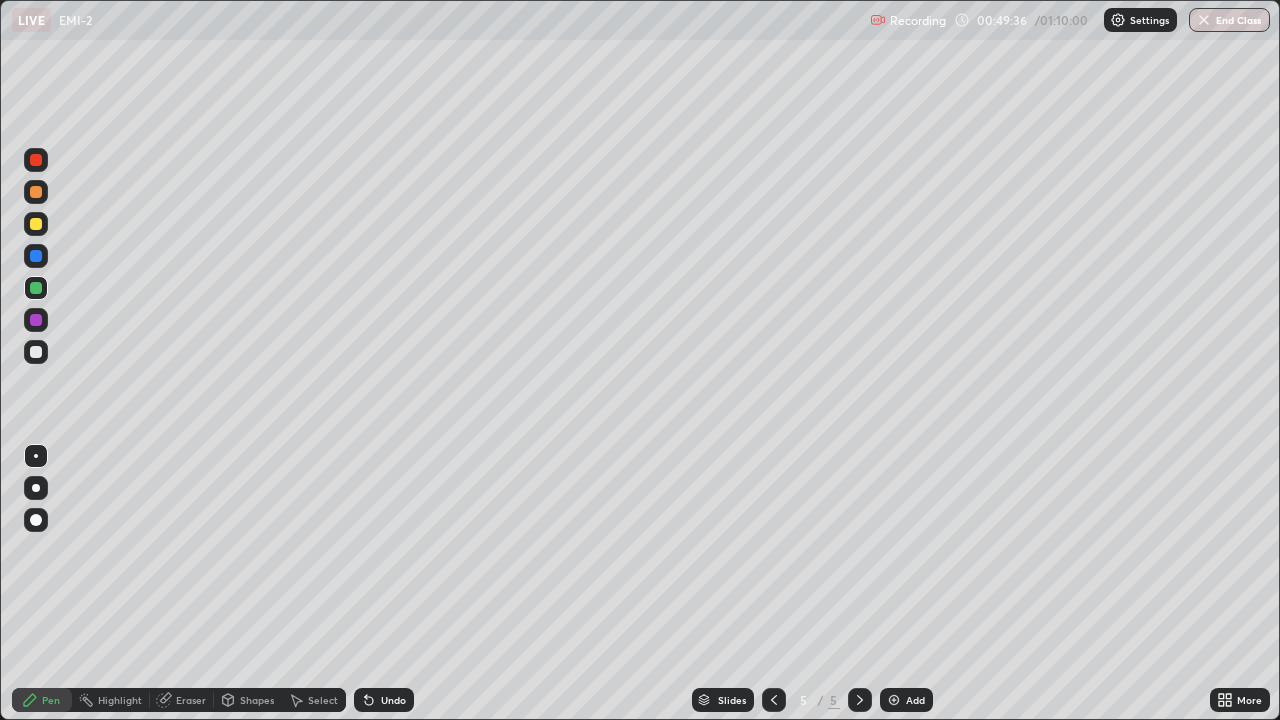 click 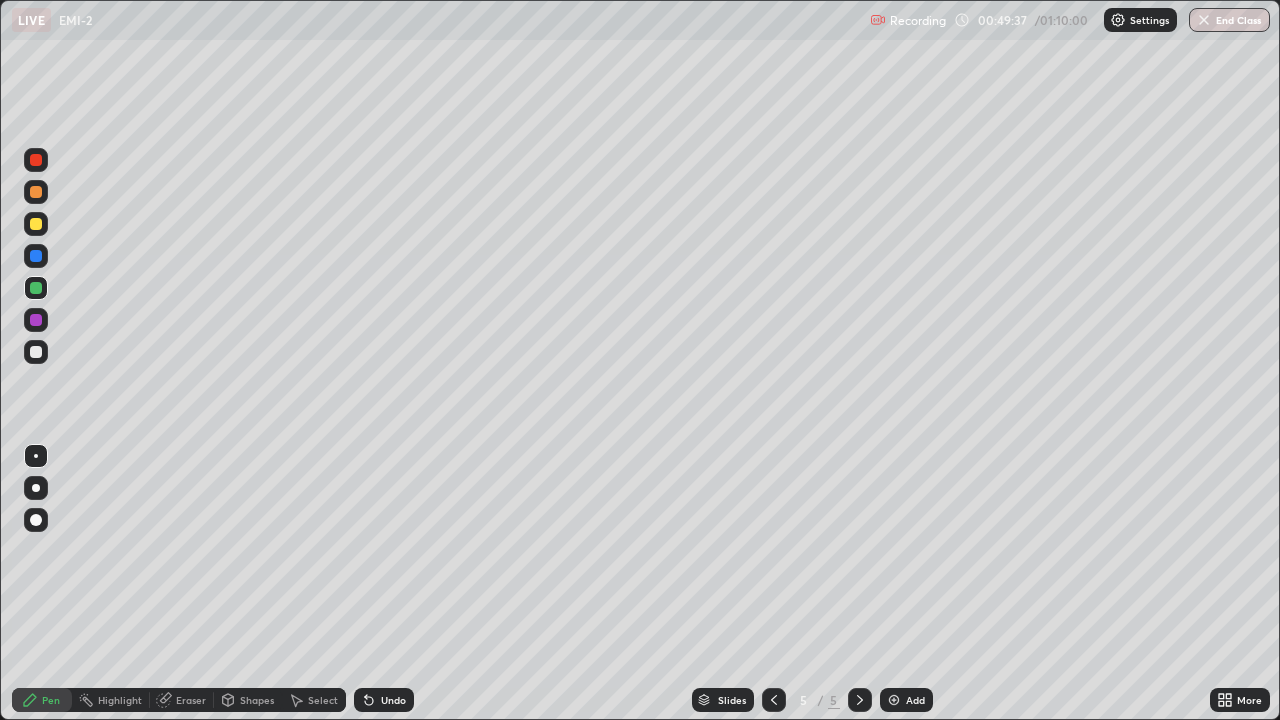 click at bounding box center [894, 700] 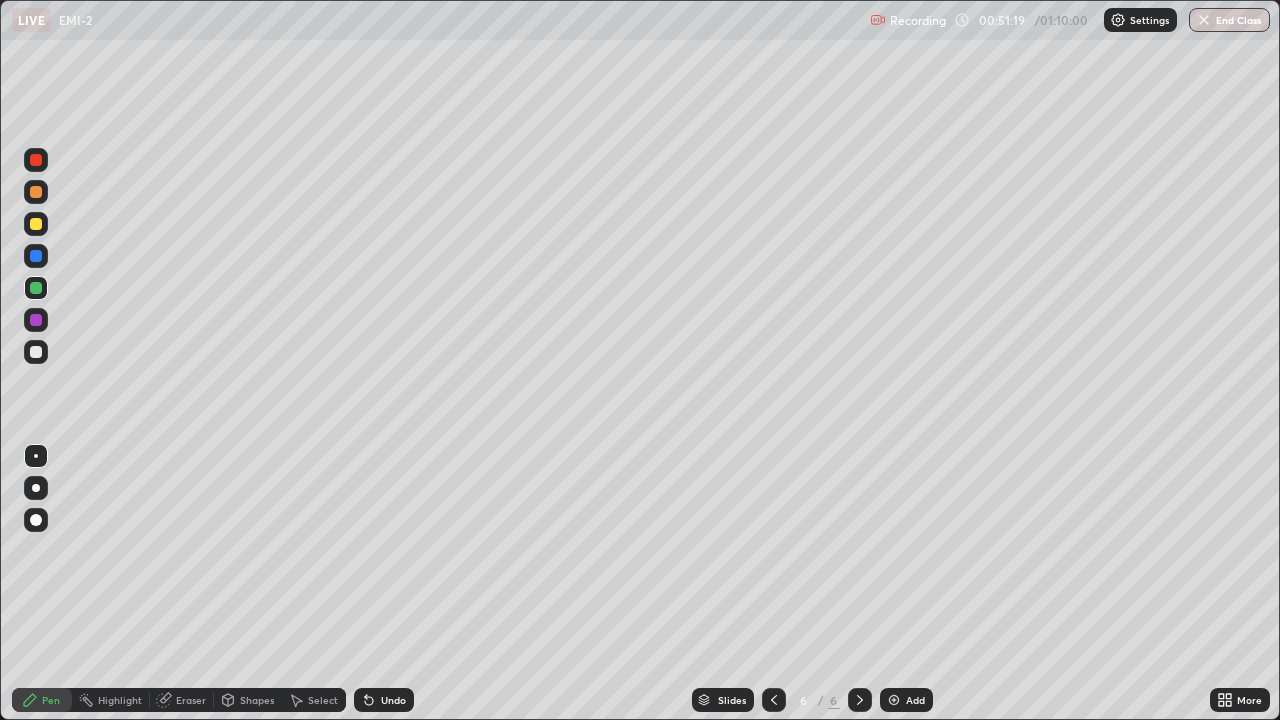 click 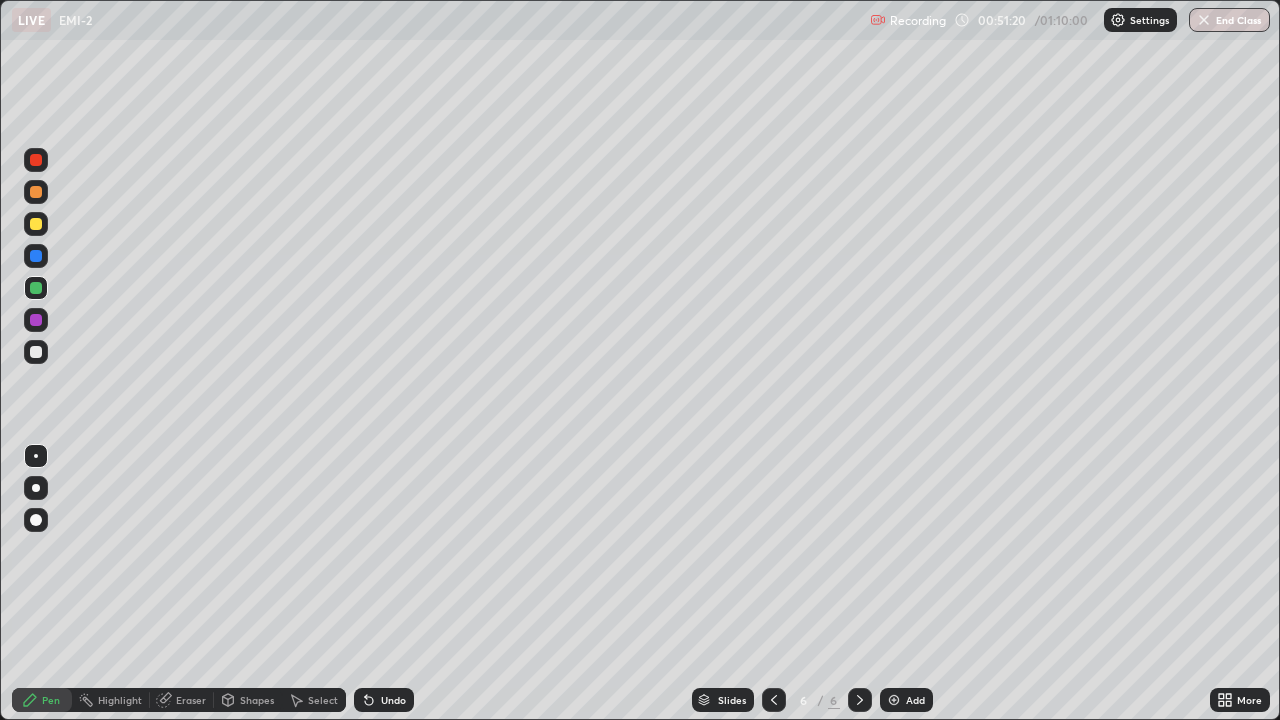 click 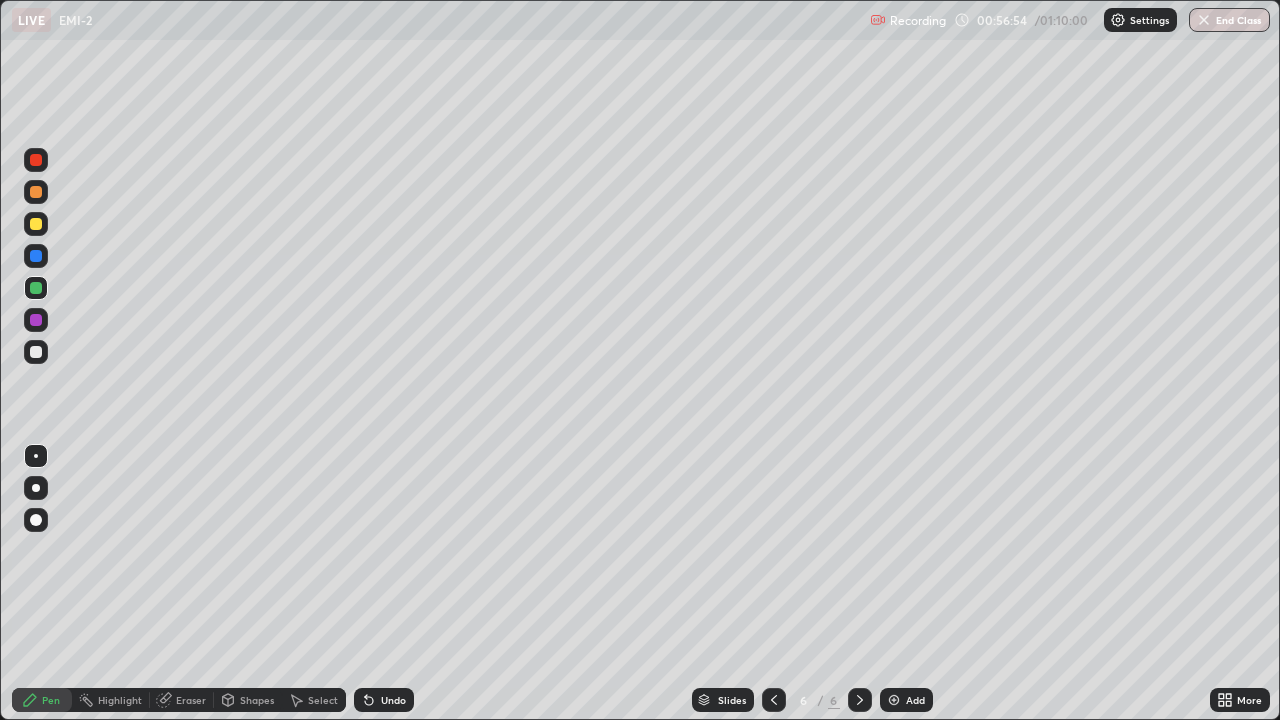 click 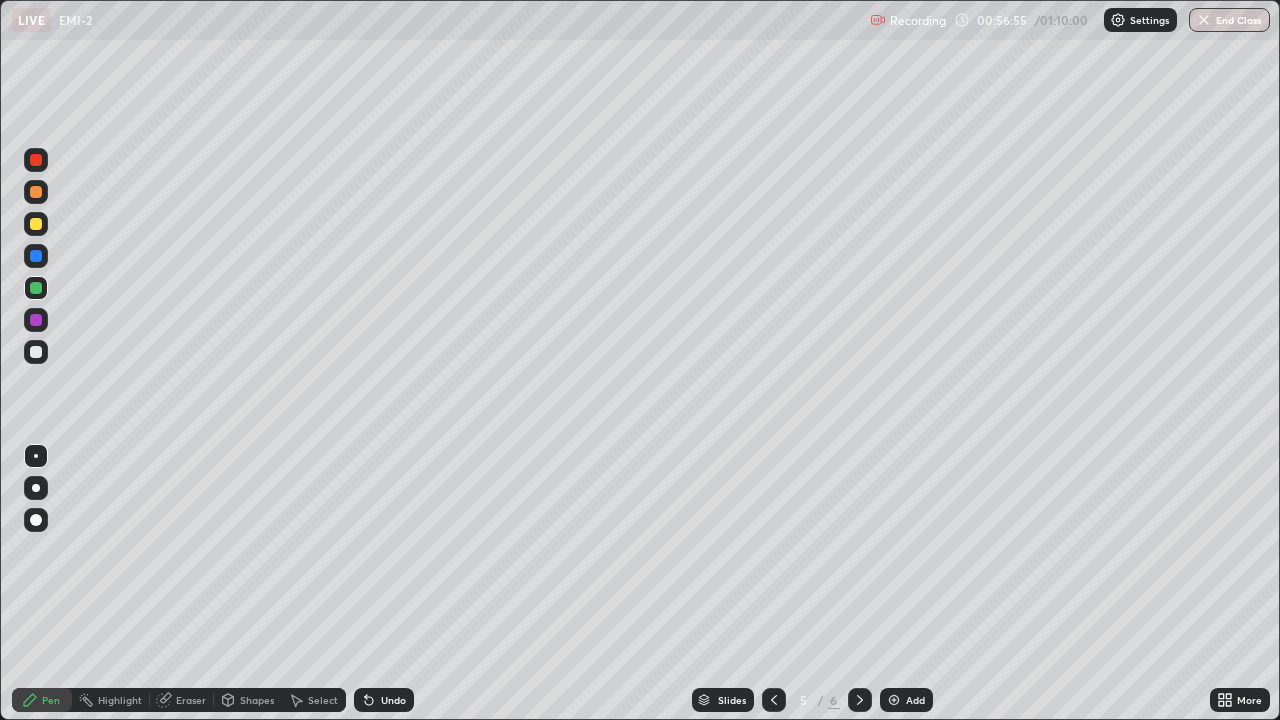 click 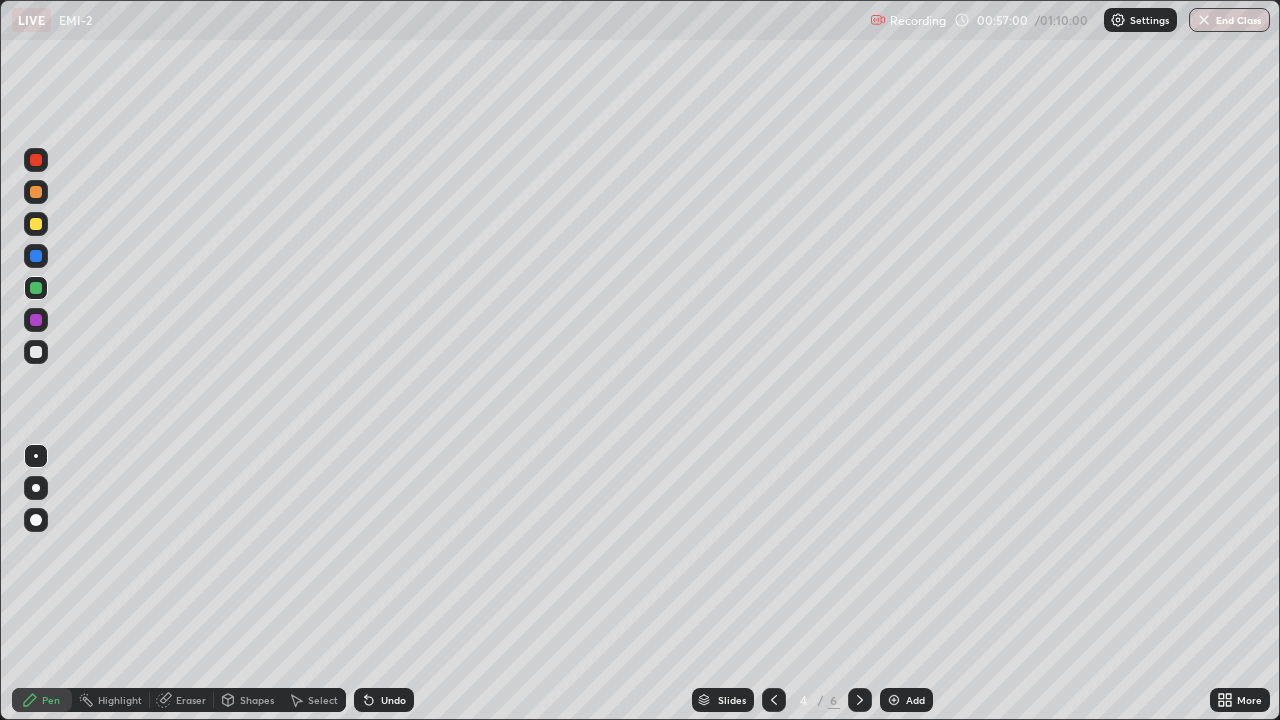 click 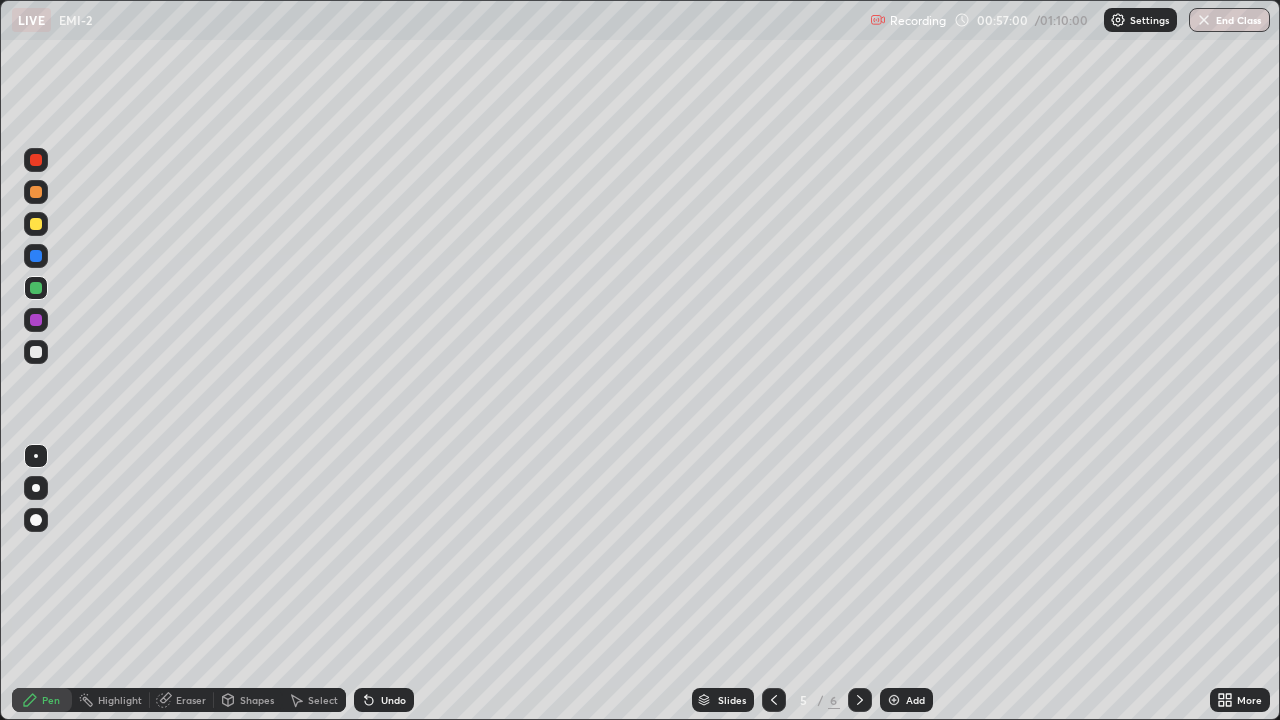 click 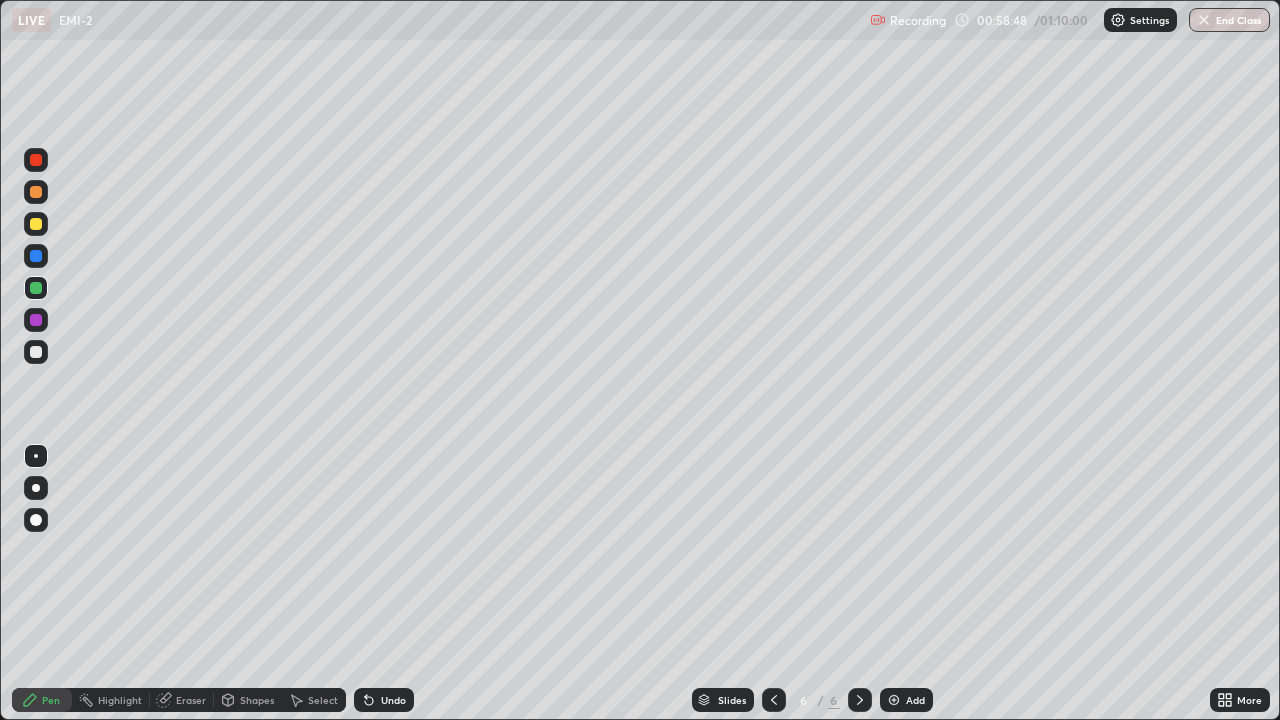 click on "End Class" at bounding box center [1229, 20] 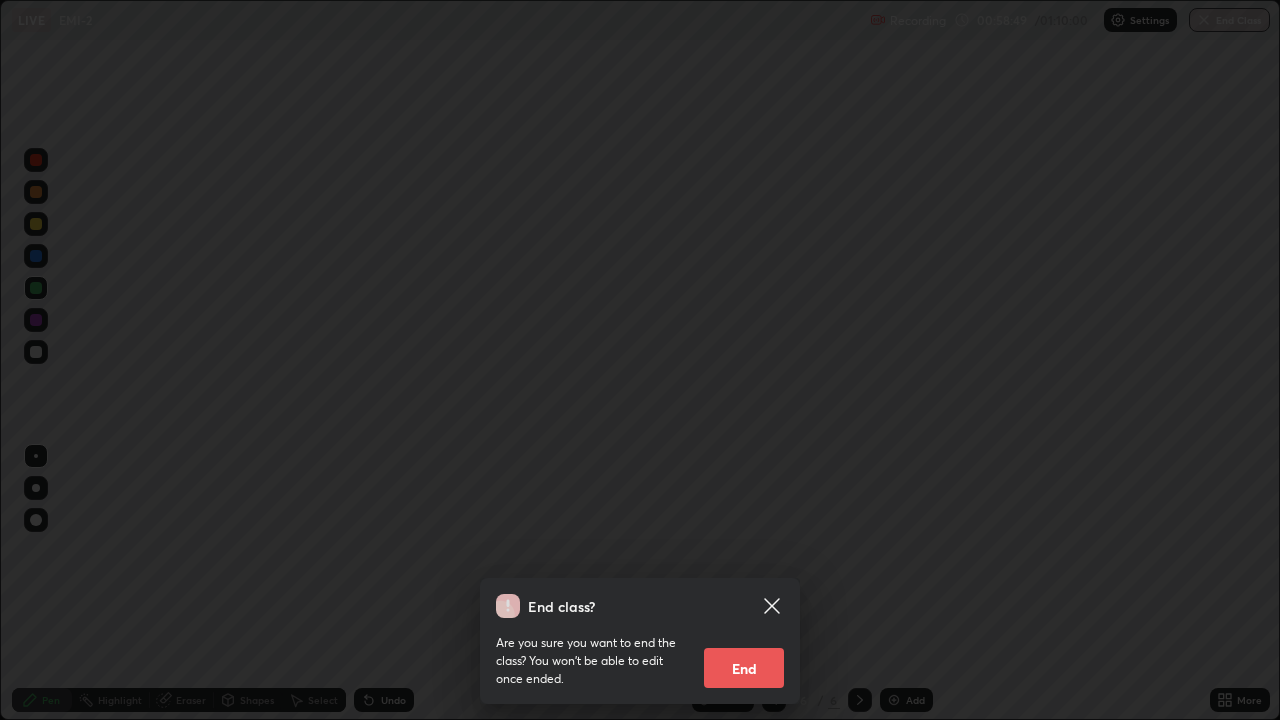click on "End" at bounding box center [744, 668] 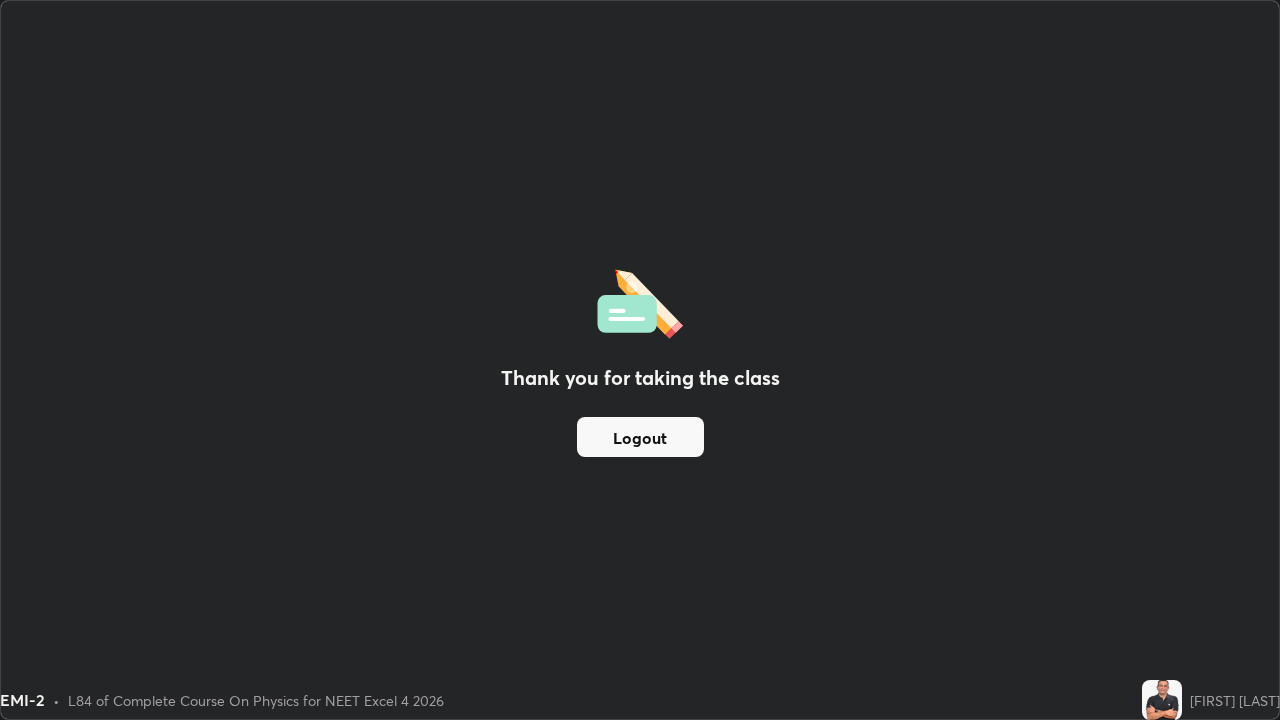 click on "Logout" at bounding box center [640, 437] 